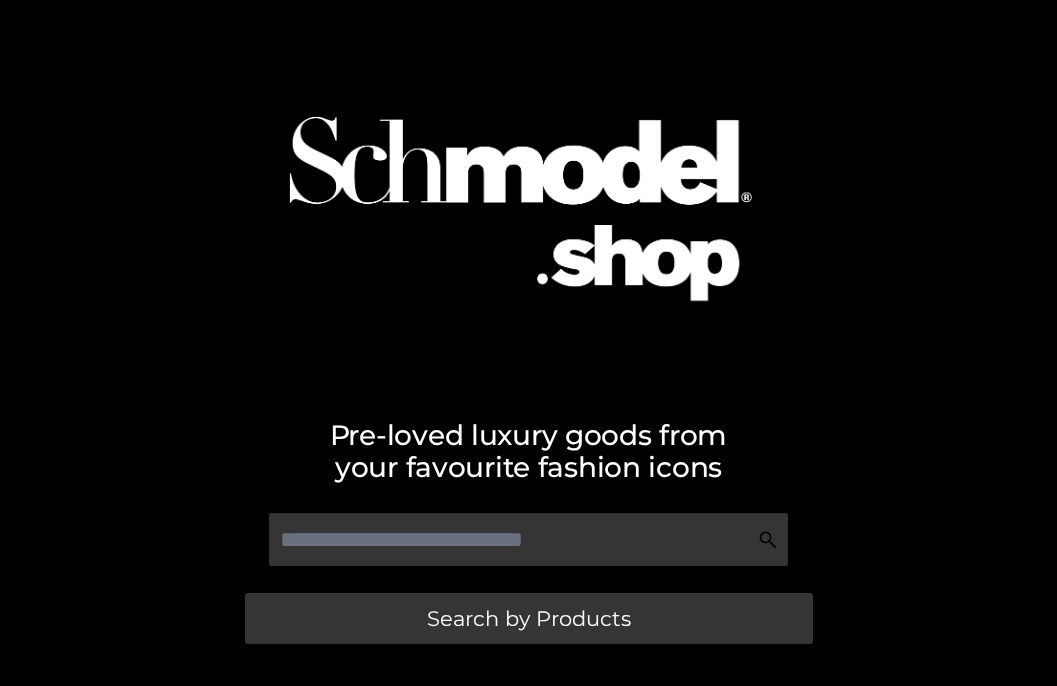 scroll, scrollTop: 0, scrollLeft: 0, axis: both 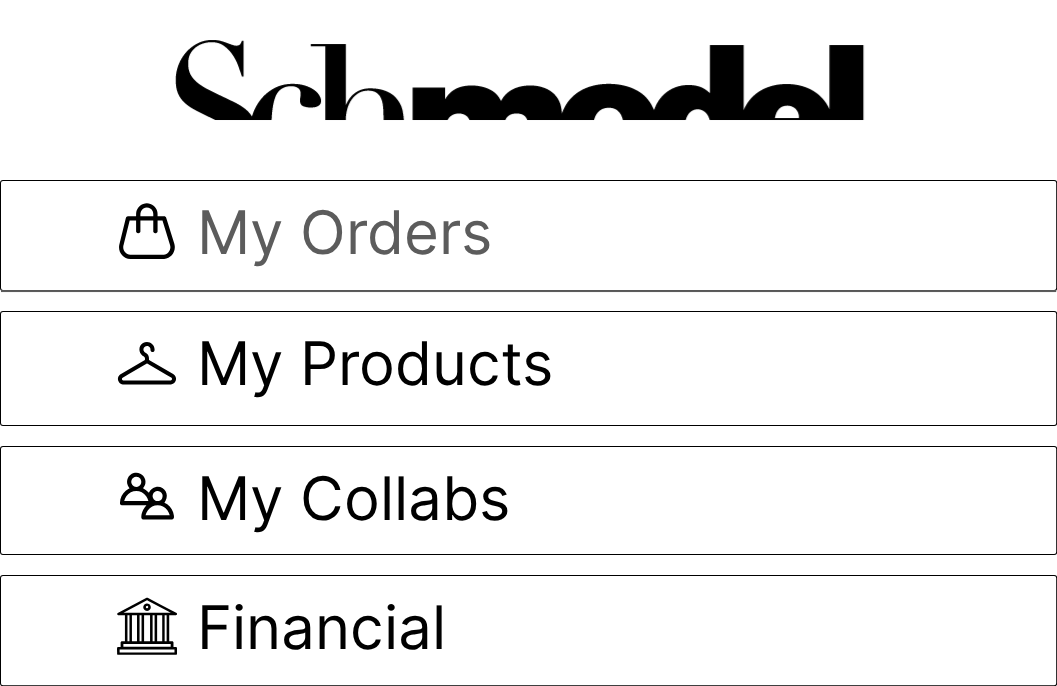 click on "My Orders" at bounding box center [344, 235] 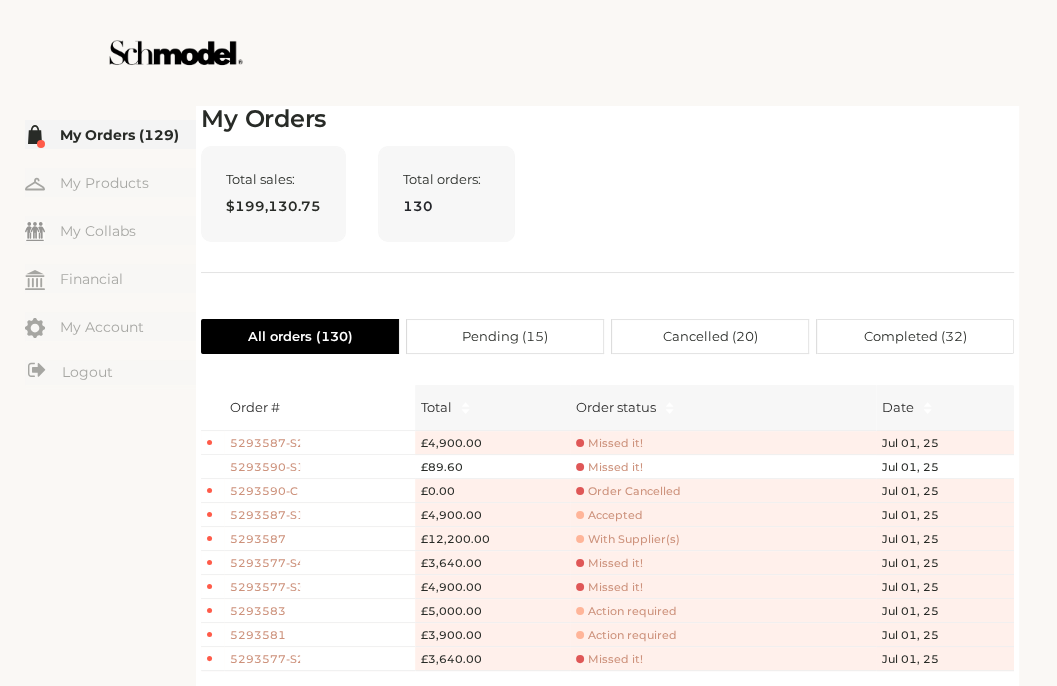 scroll, scrollTop: 80, scrollLeft: 0, axis: vertical 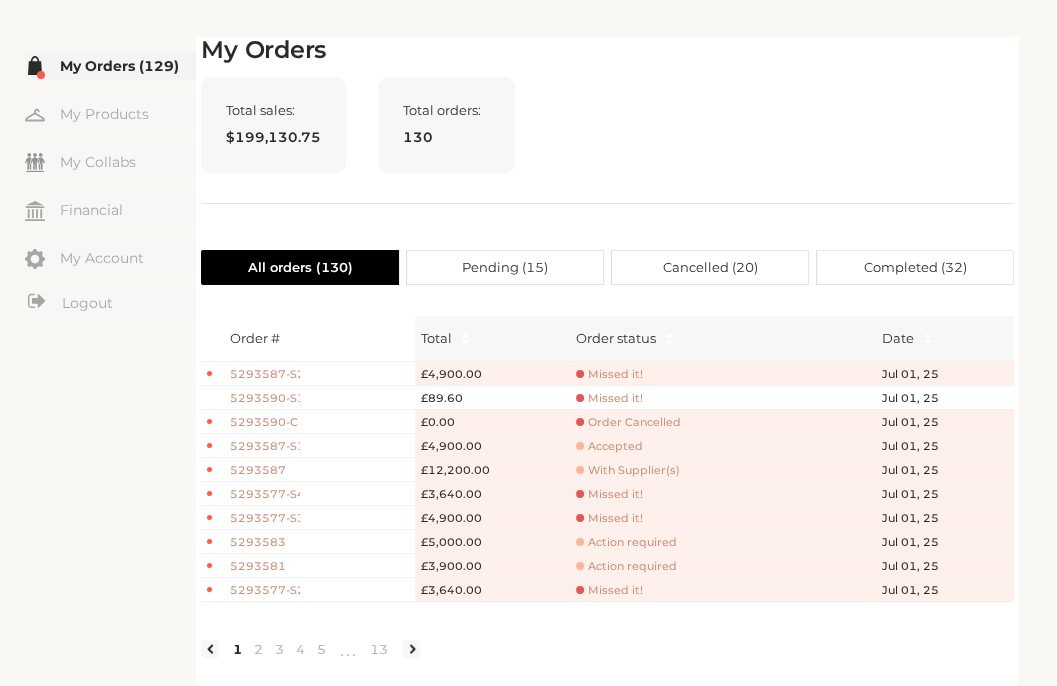 click on "[PRODUCT_ID]" at bounding box center [265, 374] 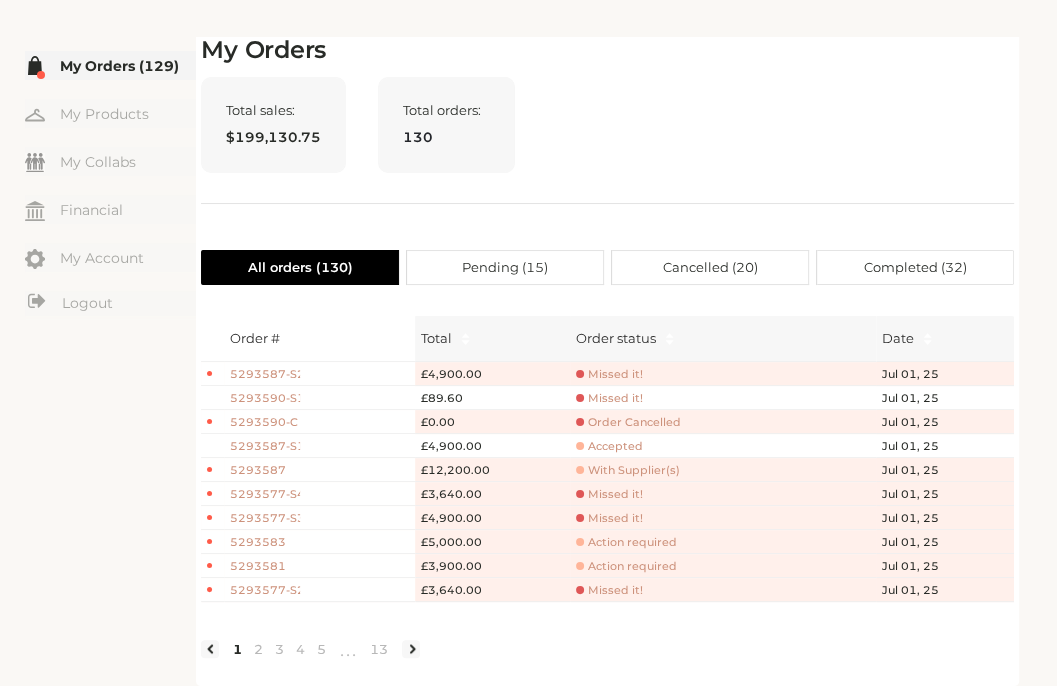 click on "[PRODUCT_ID]" at bounding box center [265, 374] 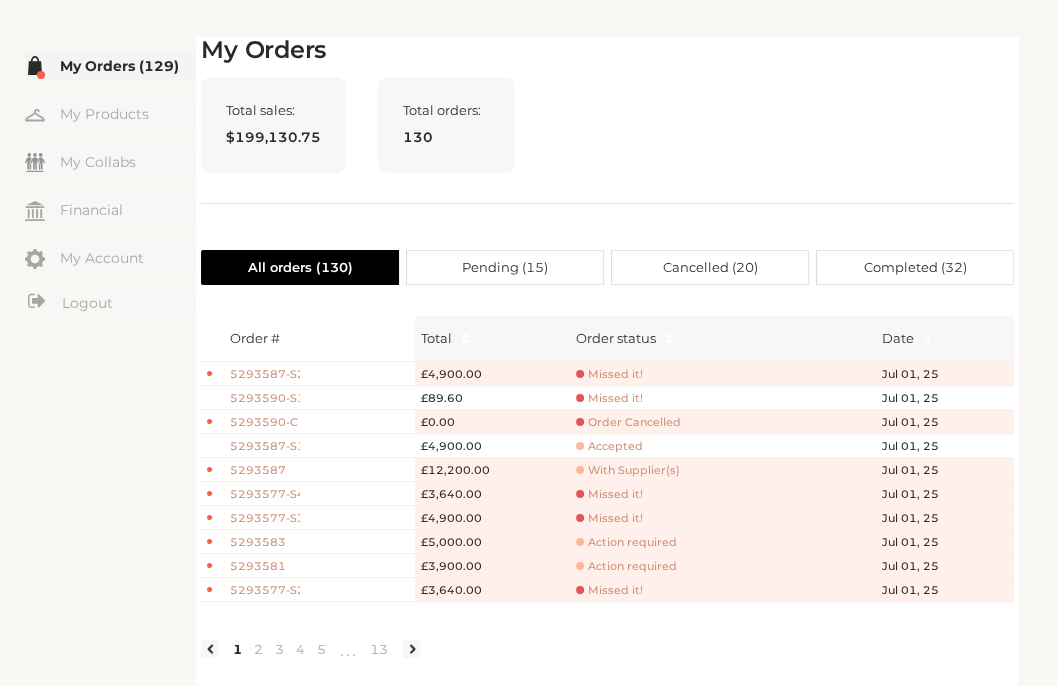 click on "[PRODUCT_ID]" at bounding box center [265, 374] 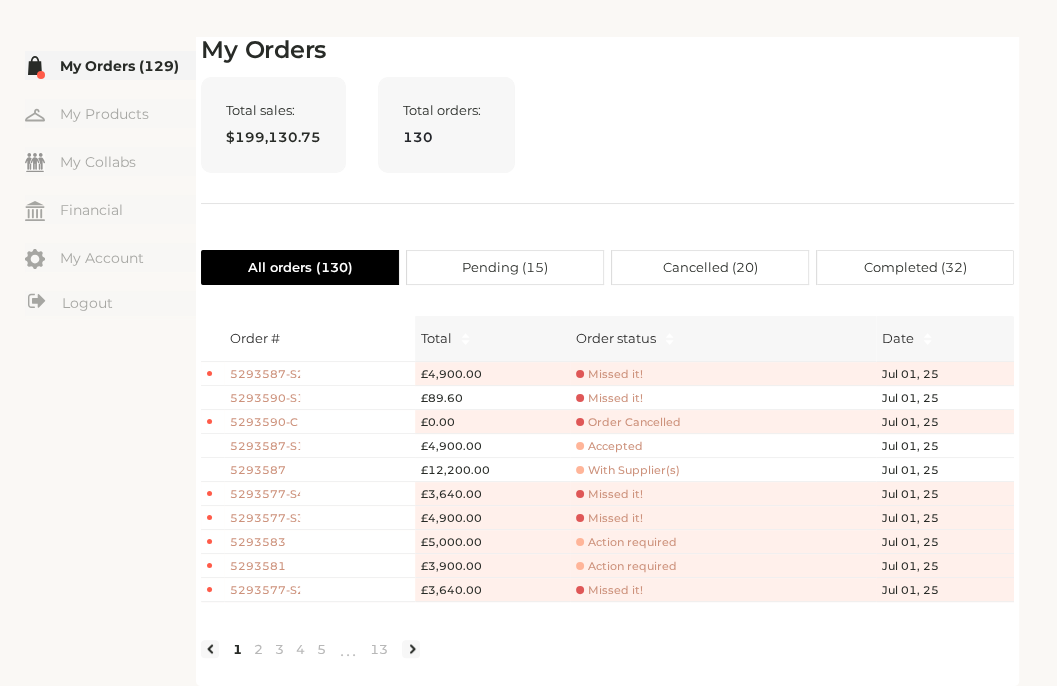 click on "With Supplier(s)" at bounding box center (609, 374) 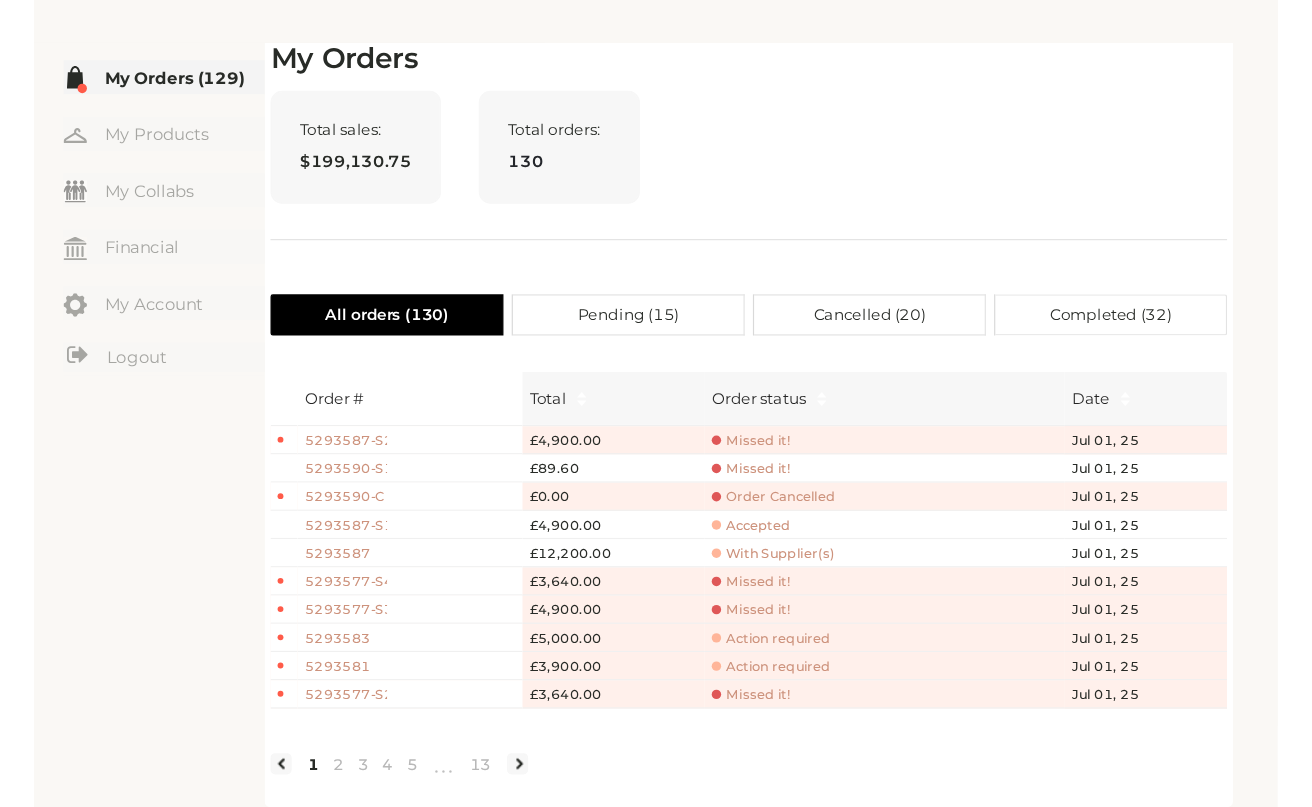 scroll, scrollTop: 0, scrollLeft: 0, axis: both 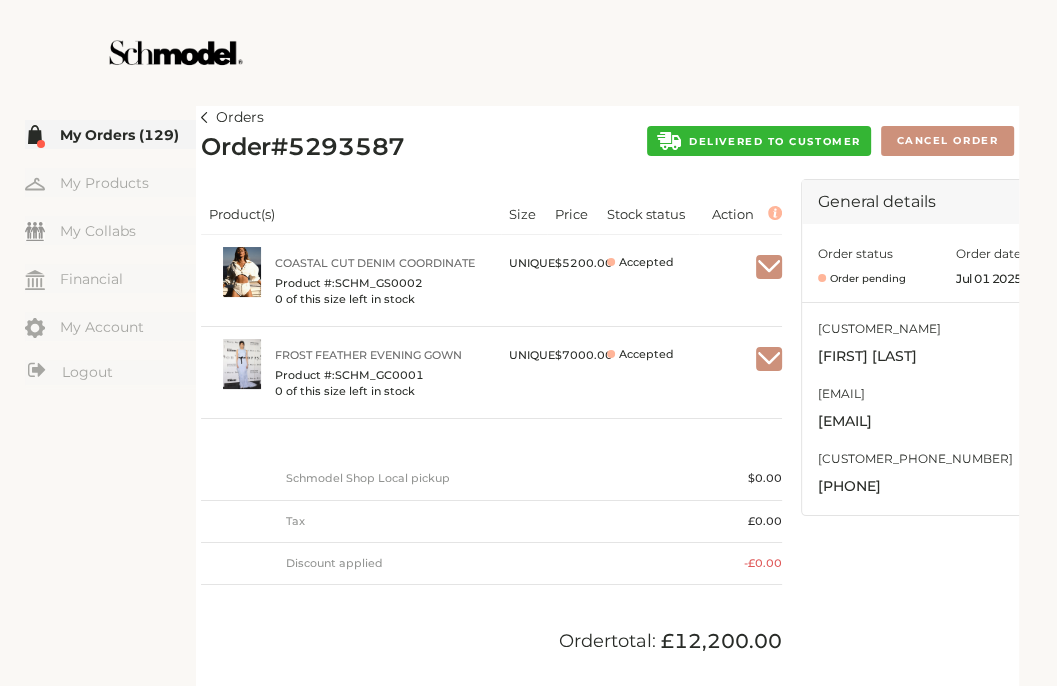 click on "DELIVERED TO CUSTOMER" at bounding box center (774, 141) 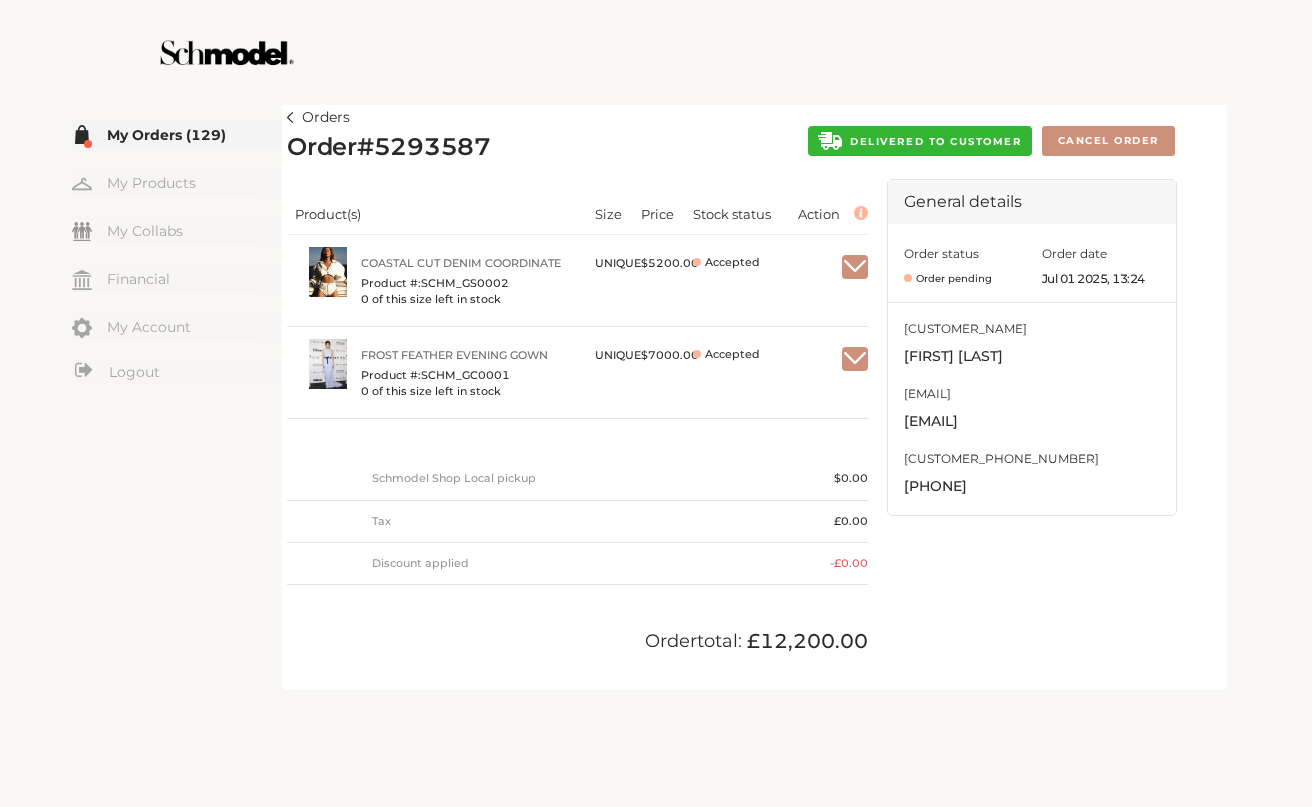 click on "DELIVERED TO CUSTOMER" at bounding box center [935, 141] 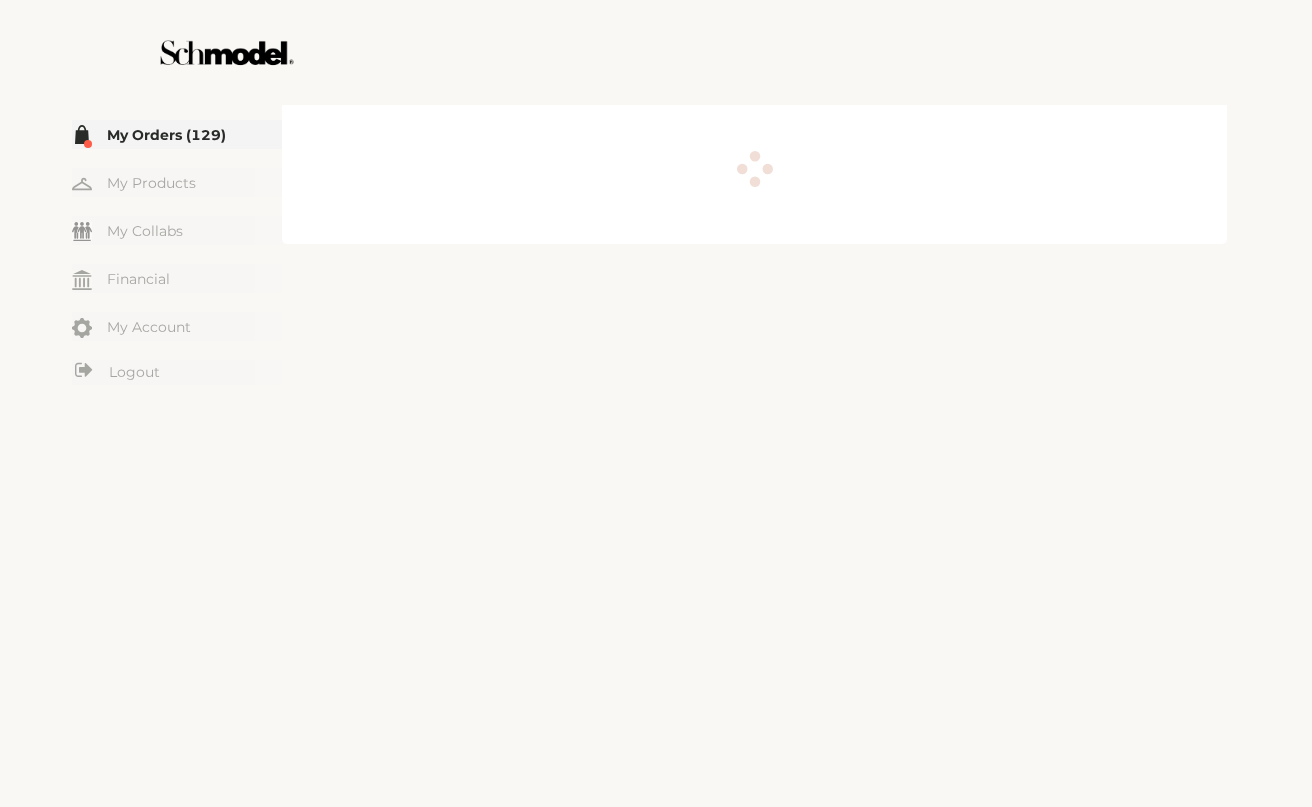 scroll, scrollTop: 0, scrollLeft: 0, axis: both 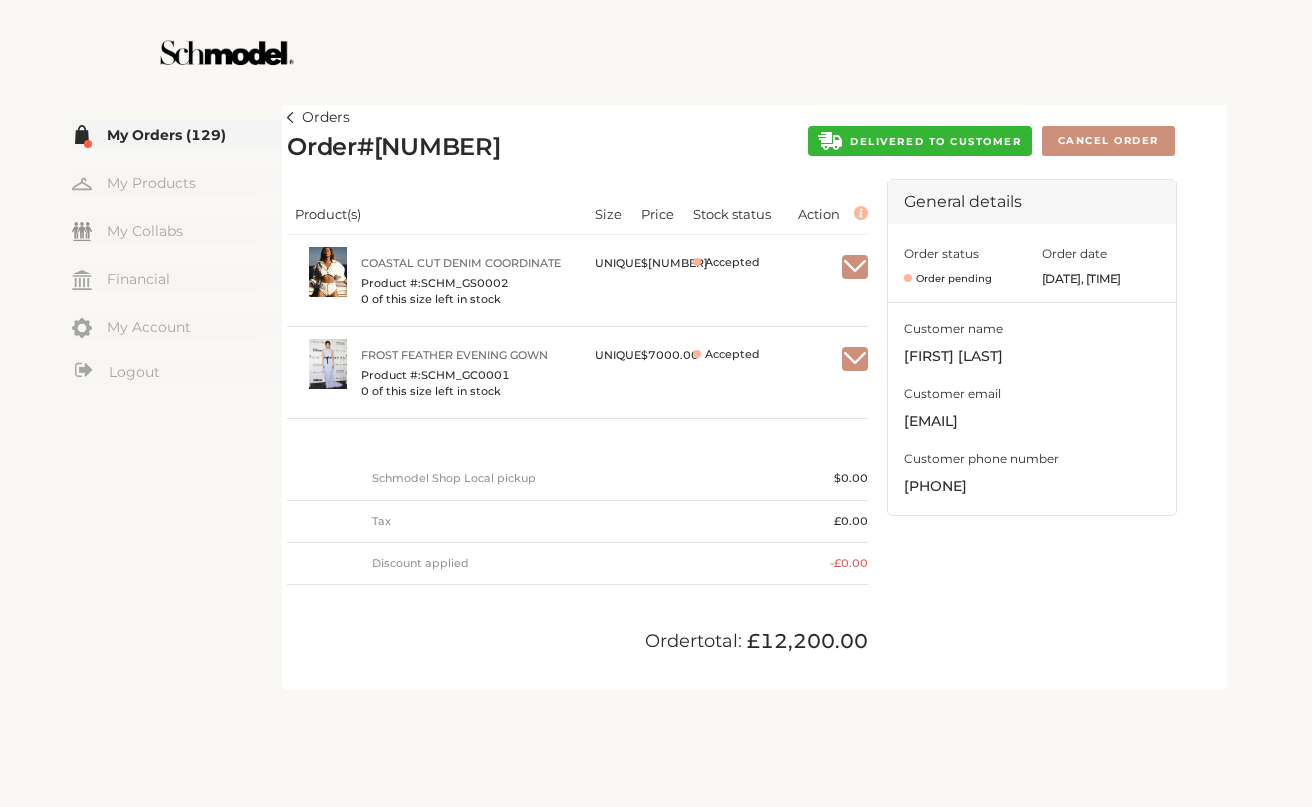 click on "DELIVERED TO CUSTOMER" at bounding box center [919, 141] 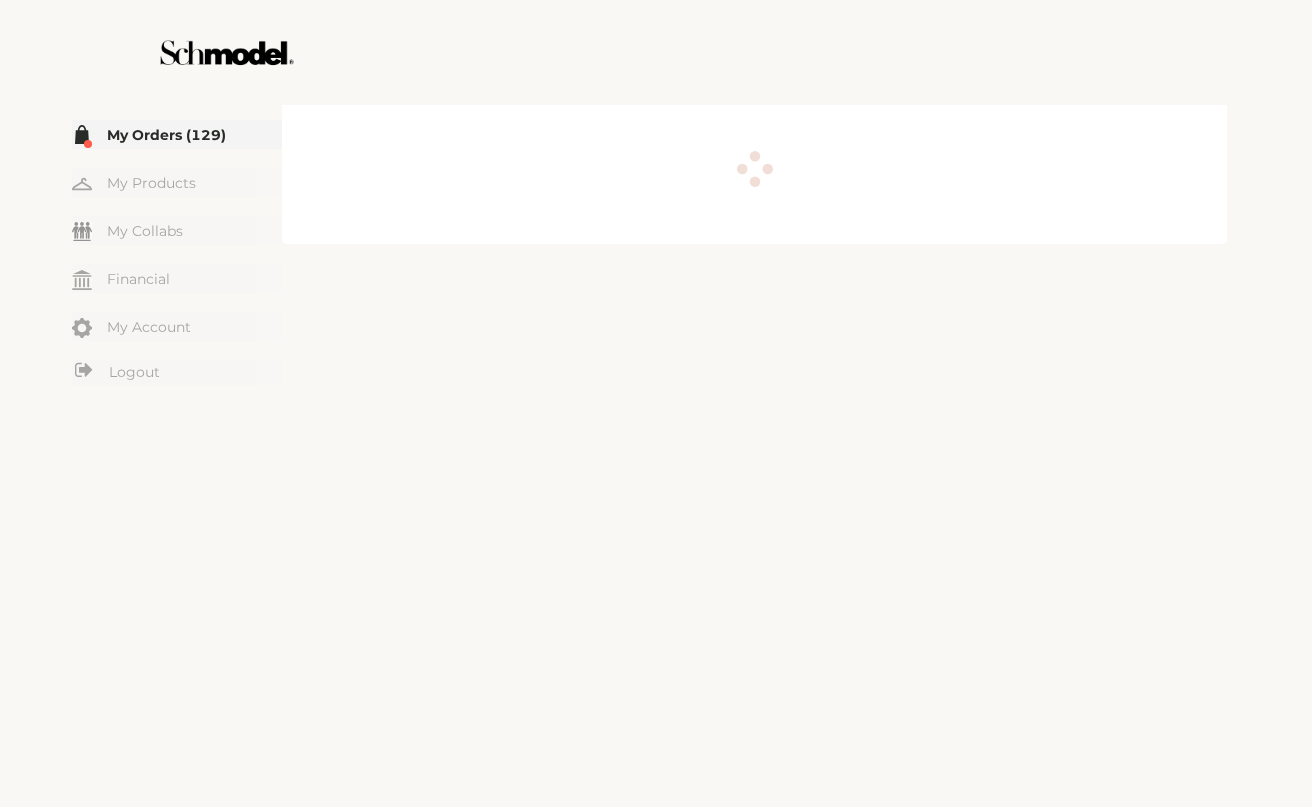 scroll, scrollTop: 0, scrollLeft: 0, axis: both 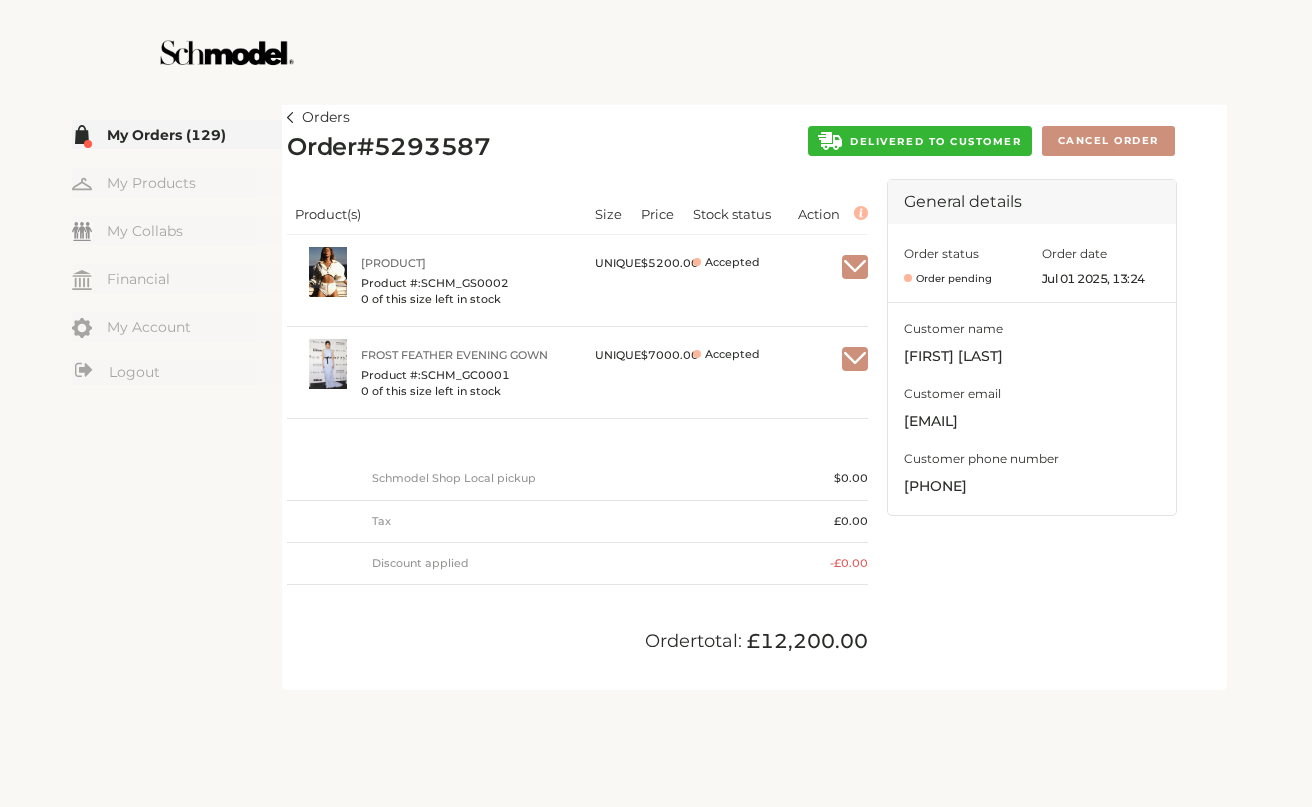 click on "DELIVERED TO CUSTOMER" at bounding box center (919, 141) 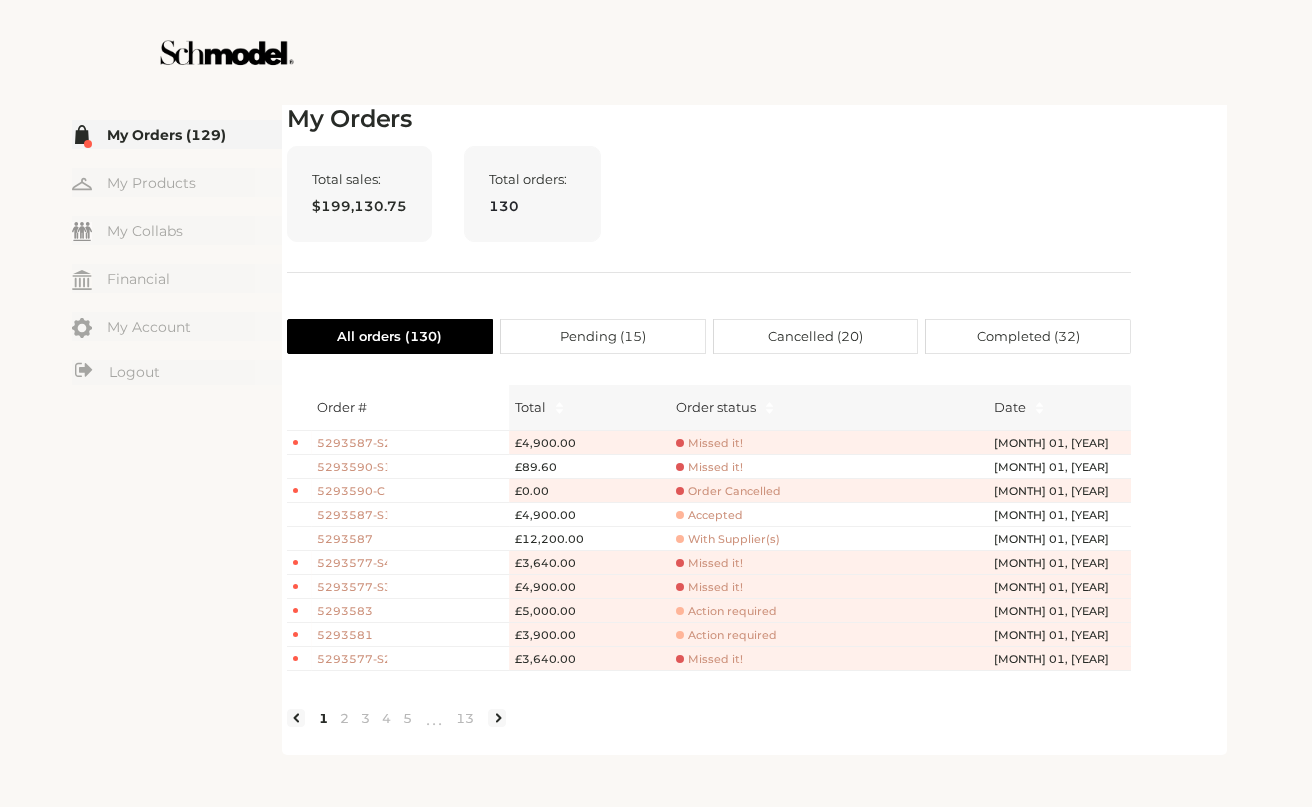 click on "Action required" at bounding box center (709, 443) 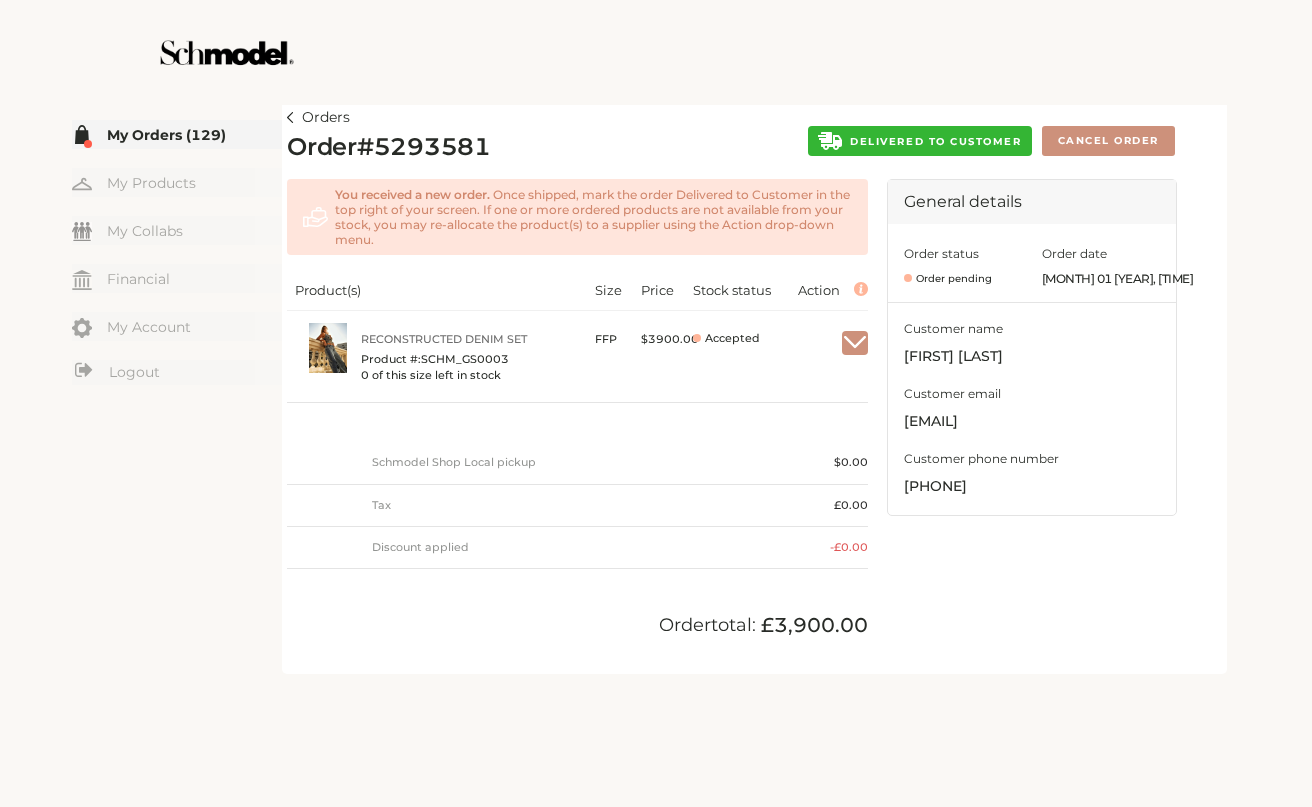click on "DELIVERED TO CUSTOMER" at bounding box center [935, 141] 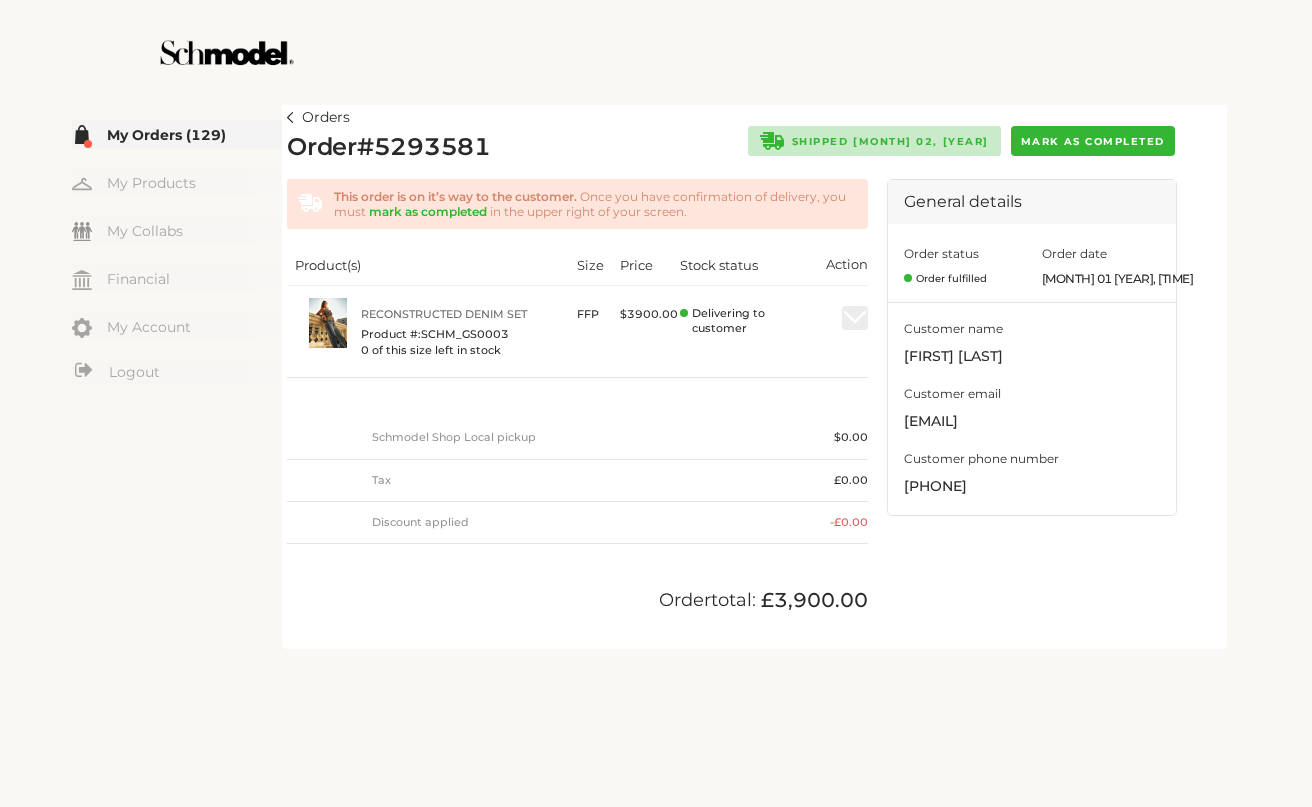 click on "Mark as completed" at bounding box center [1093, 141] 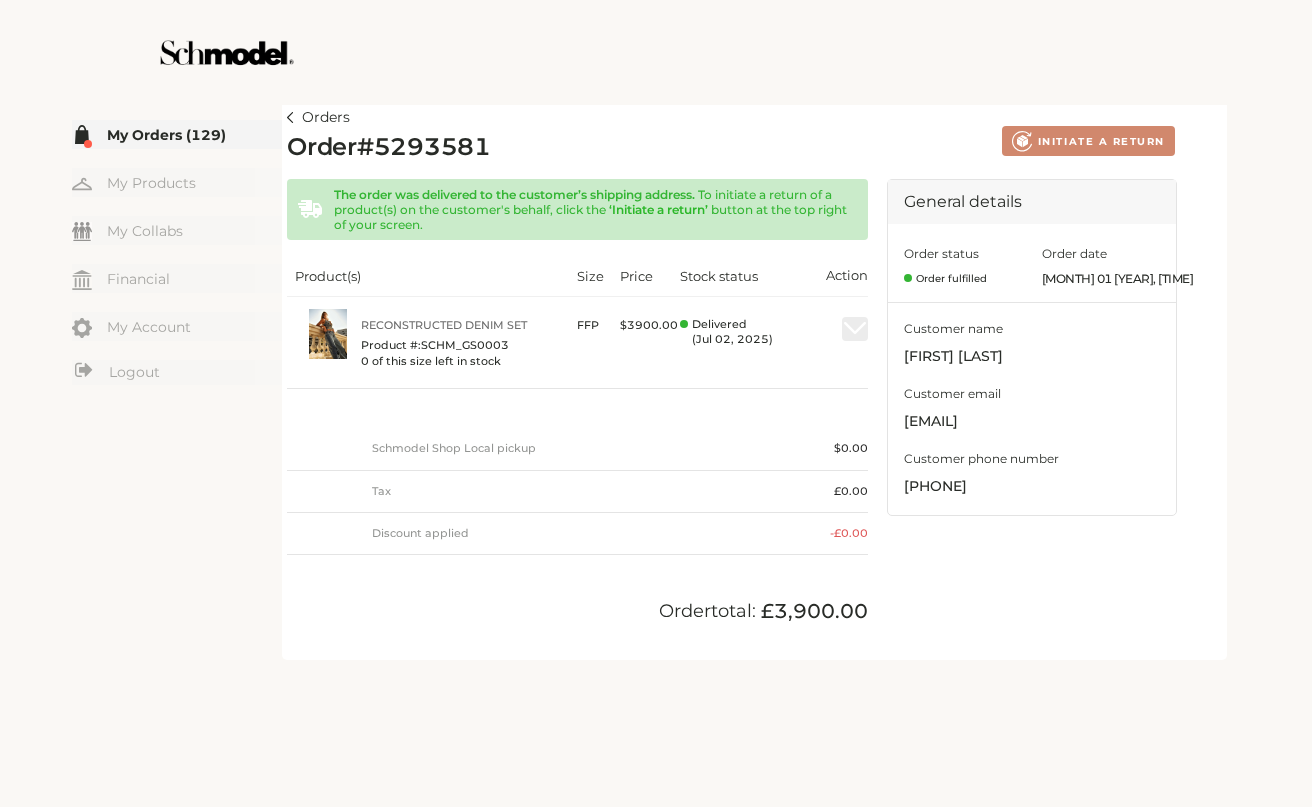 click on "Orders" at bounding box center (318, 118) 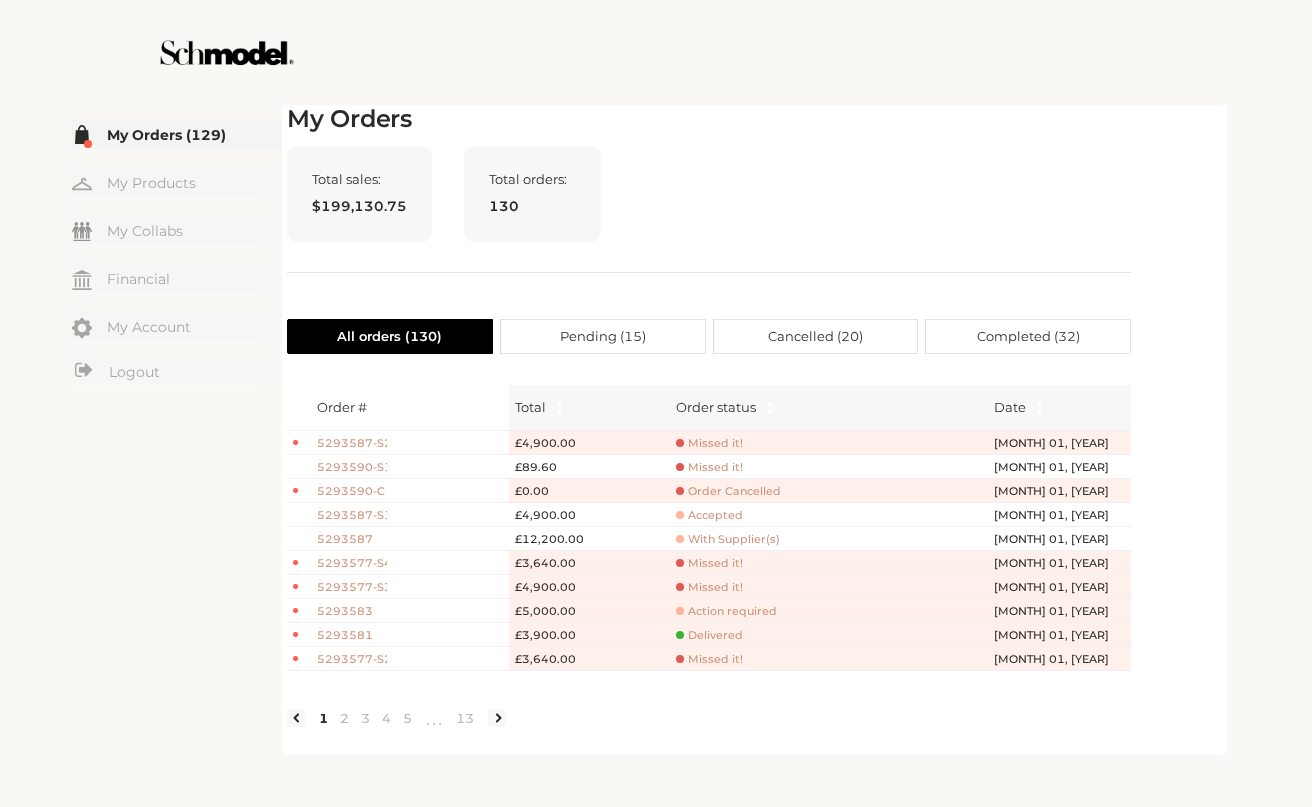click on "[PRODUCT_ID]" at bounding box center [352, 443] 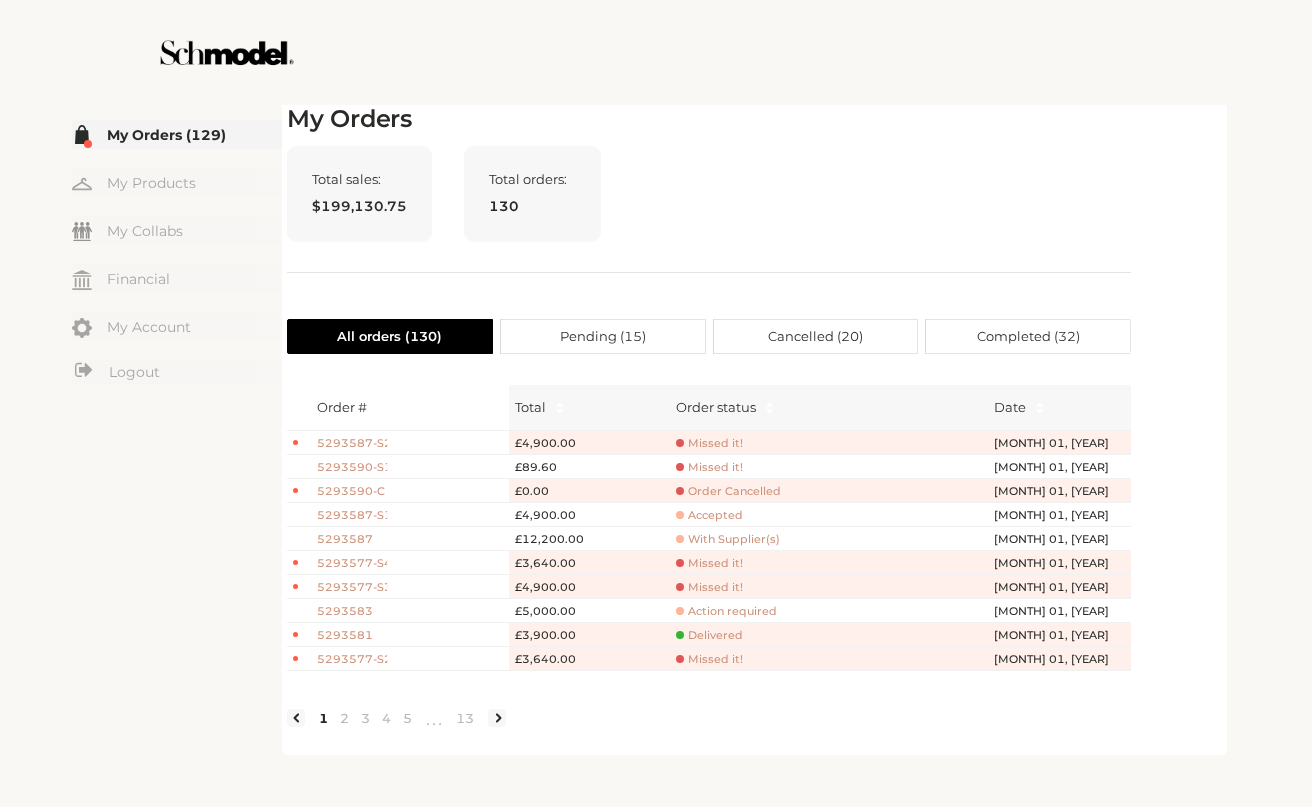 click on "Action required" at bounding box center (709, 443) 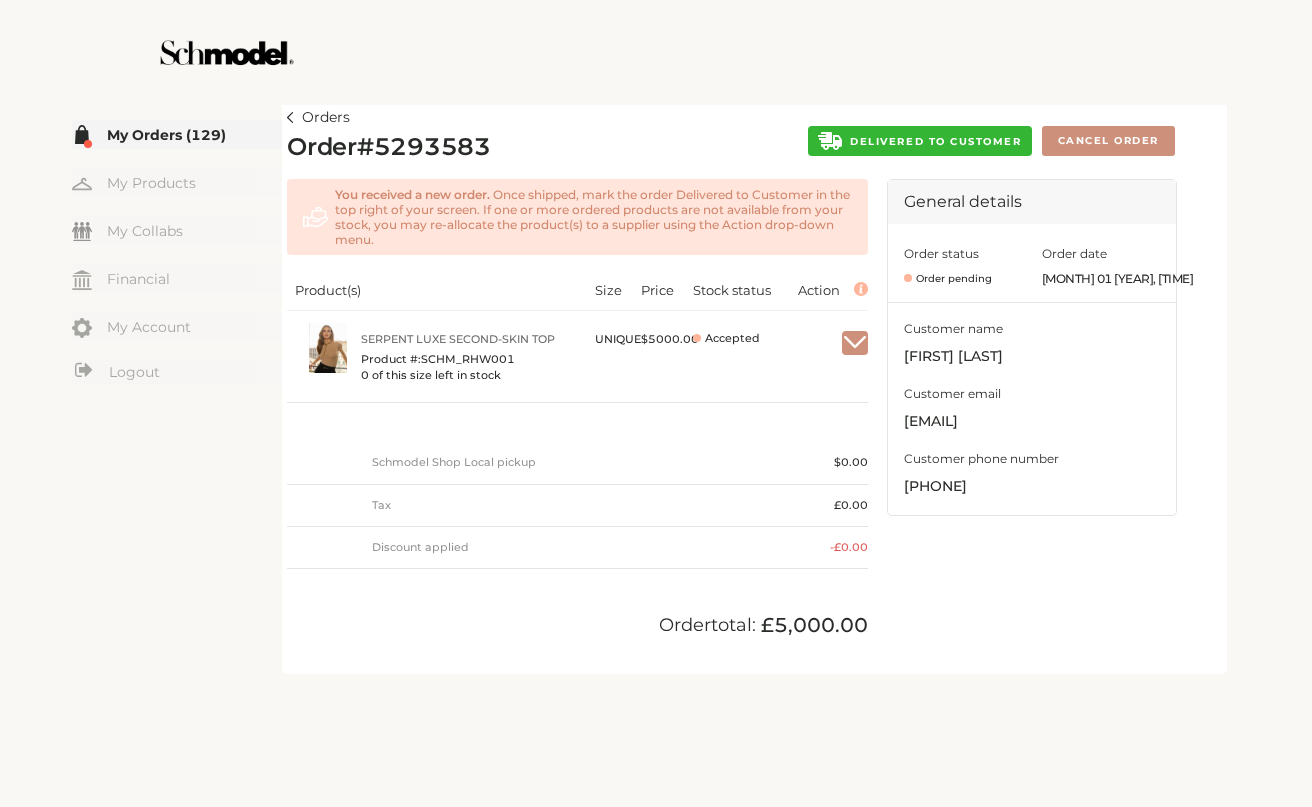 click on "DELIVERED TO CUSTOMER" at bounding box center [935, 141] 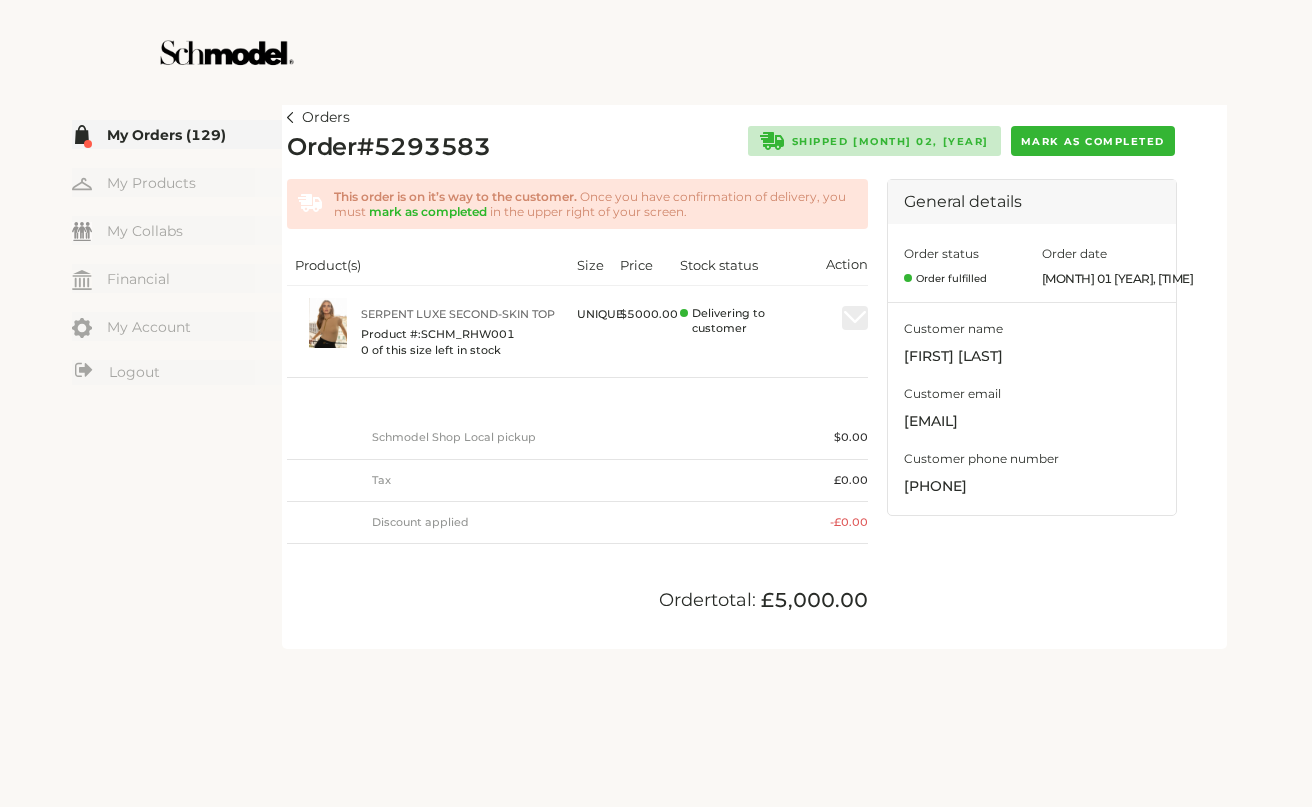 click on "Mark as completed" at bounding box center [1093, 141] 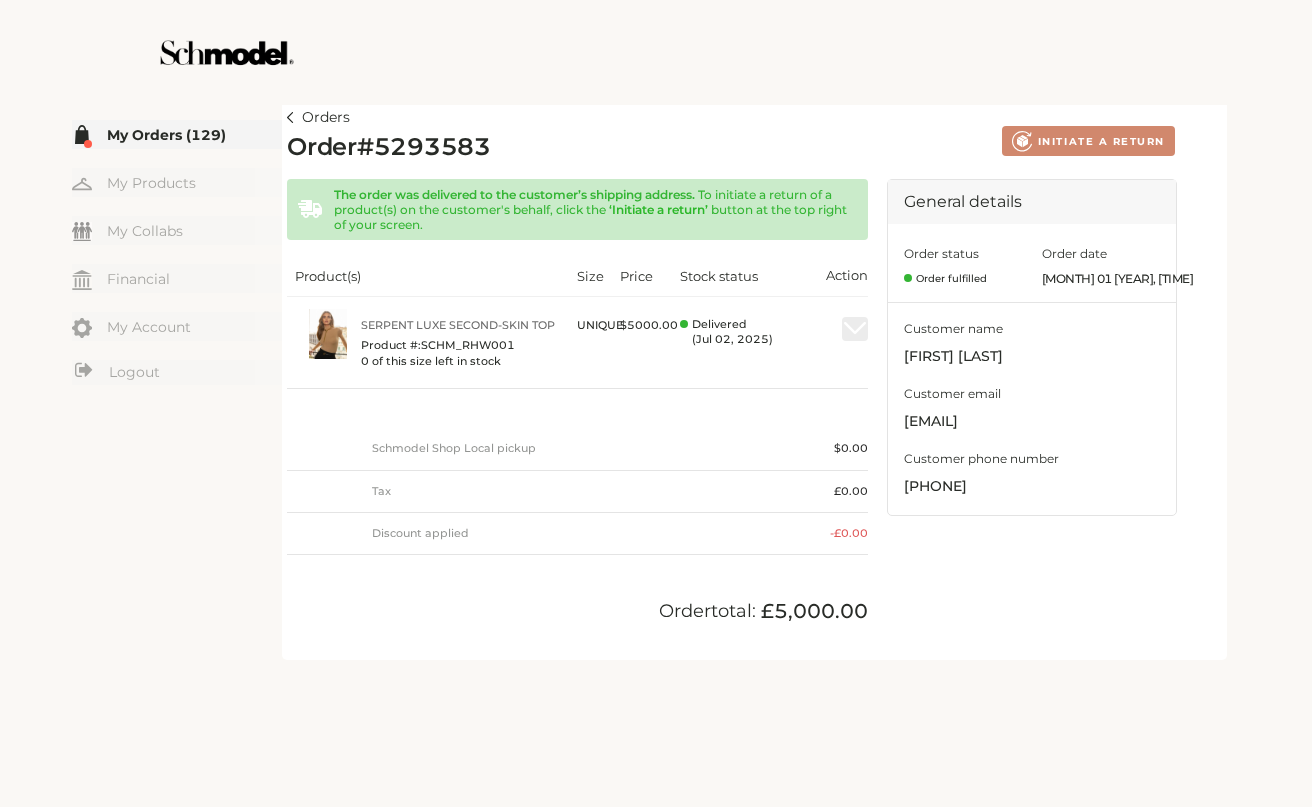click at bounding box center [290, 117] 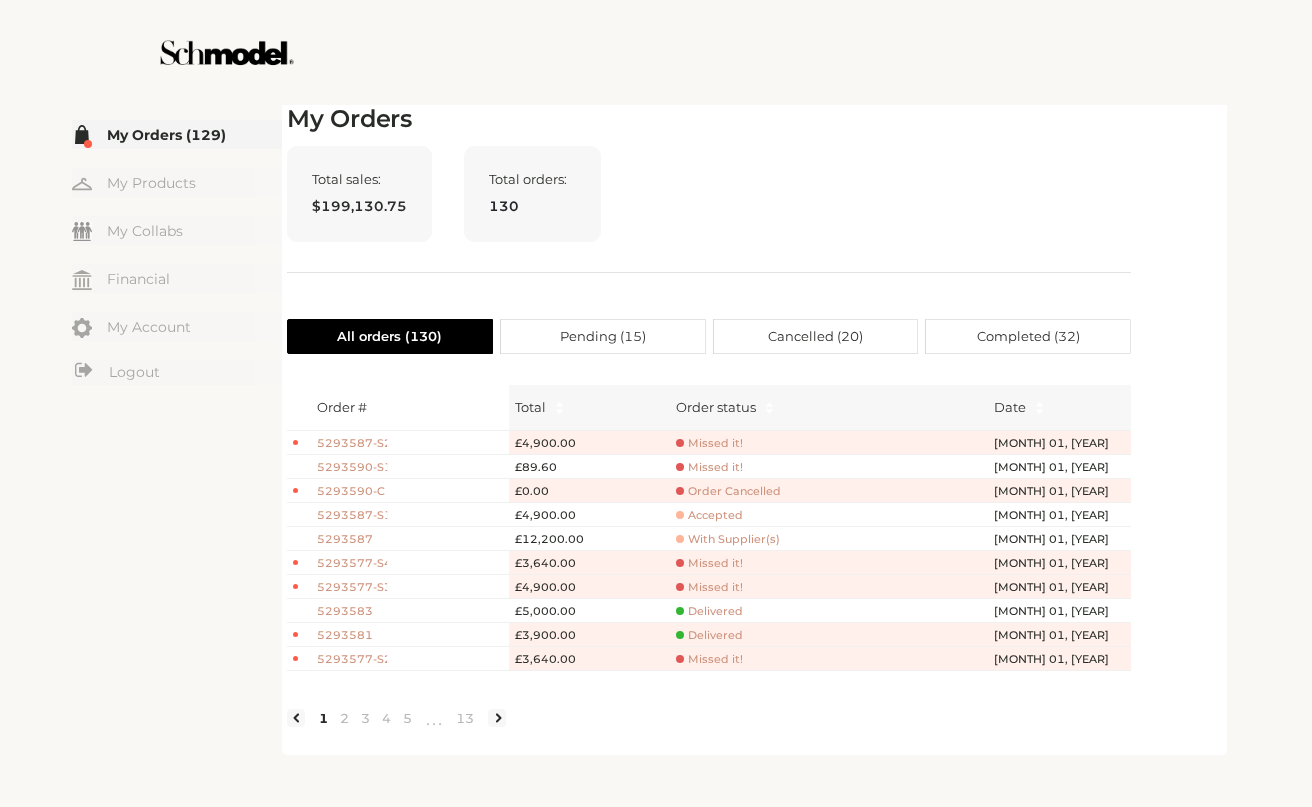 click on "[PRODUCT_ID]" at bounding box center [352, 443] 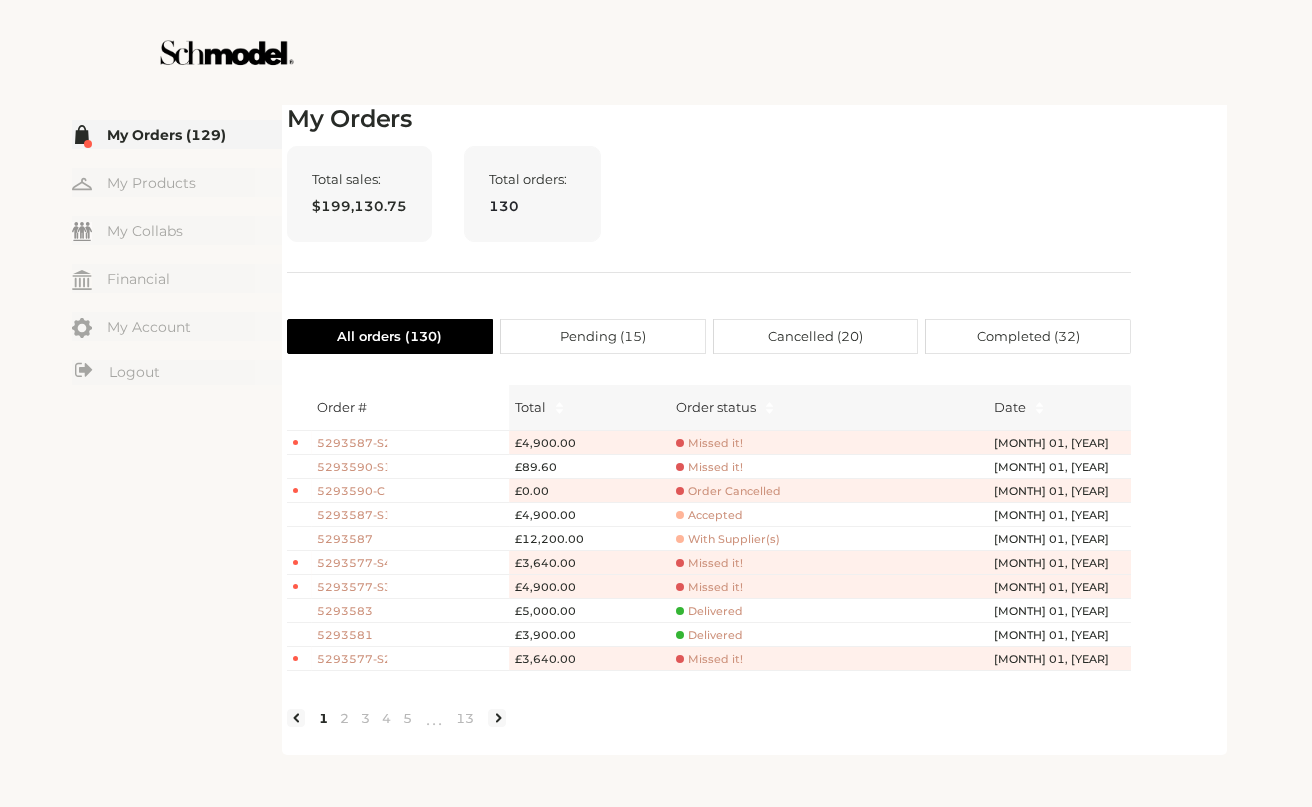 click on "[PRODUCT_ID]" at bounding box center (352, 443) 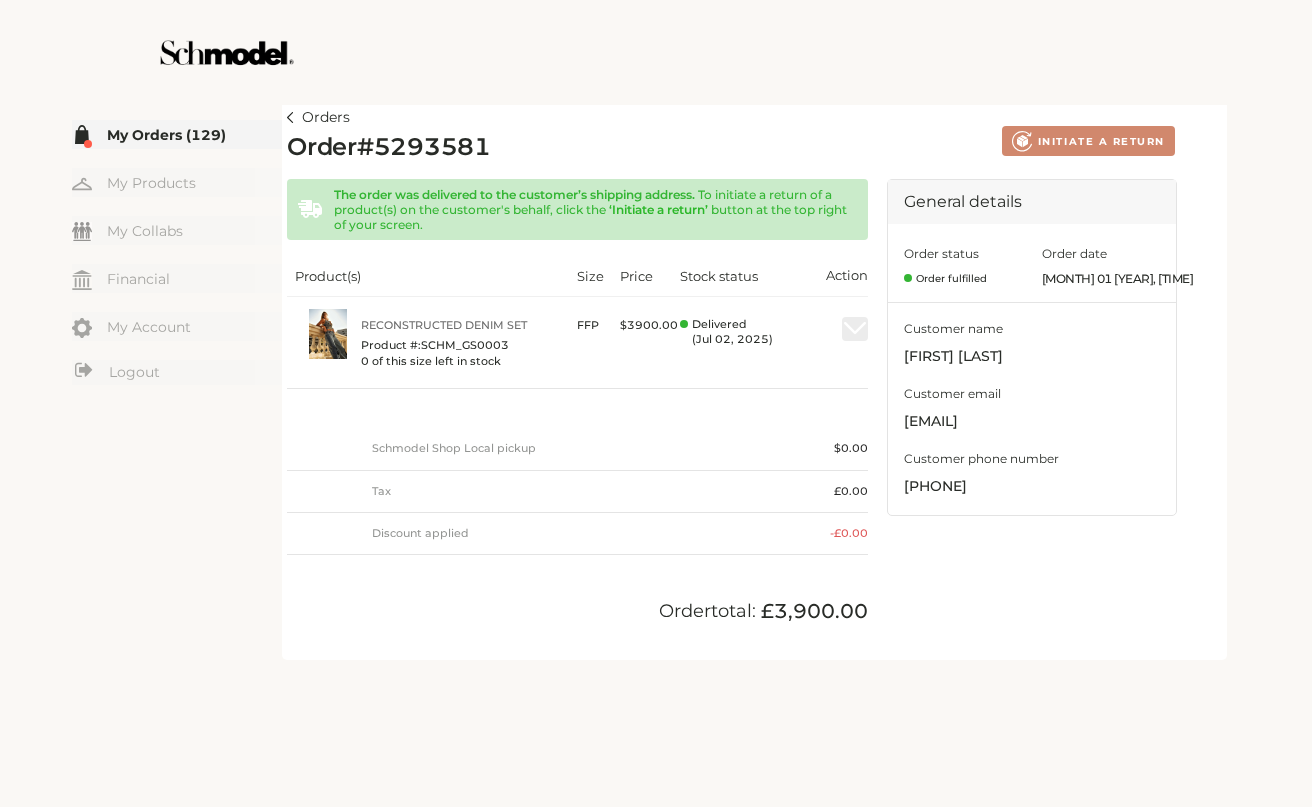 click at bounding box center (290, 117) 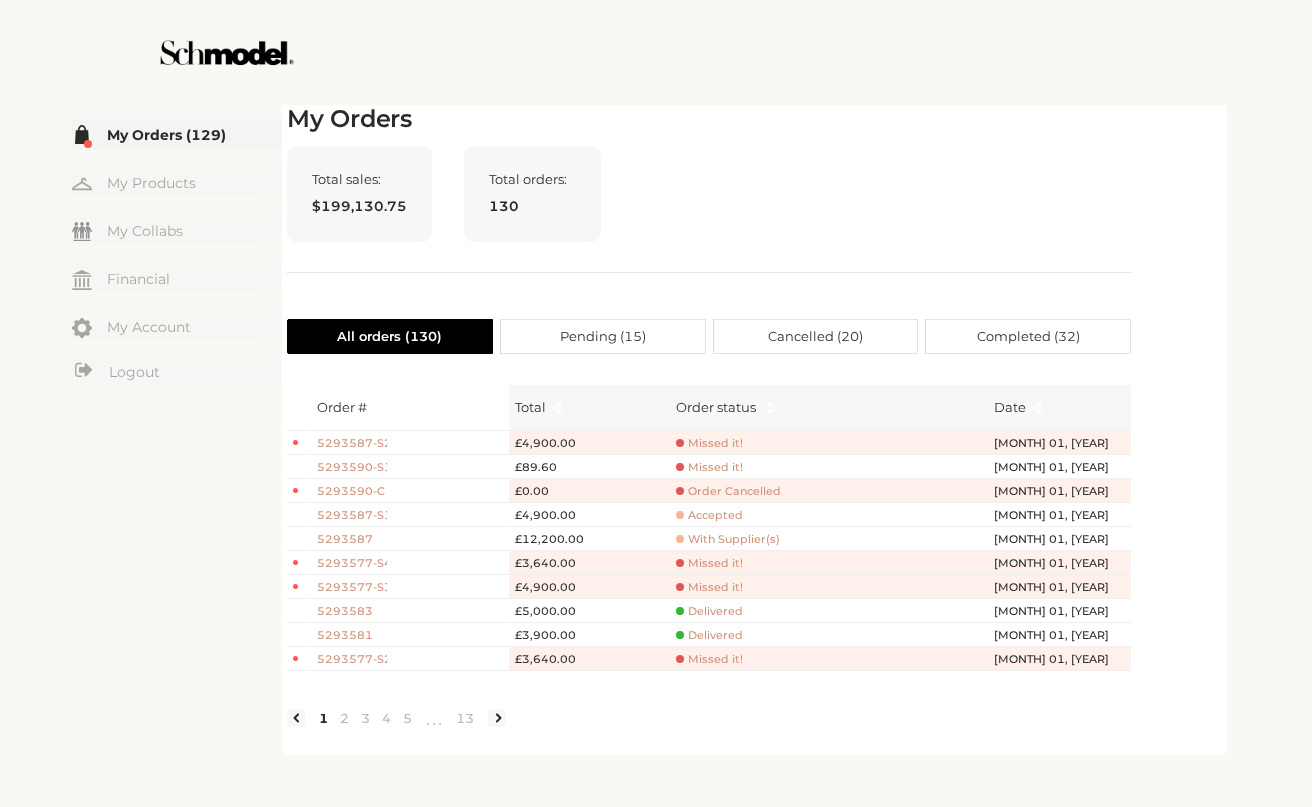 click on "Delivered" at bounding box center [709, 443] 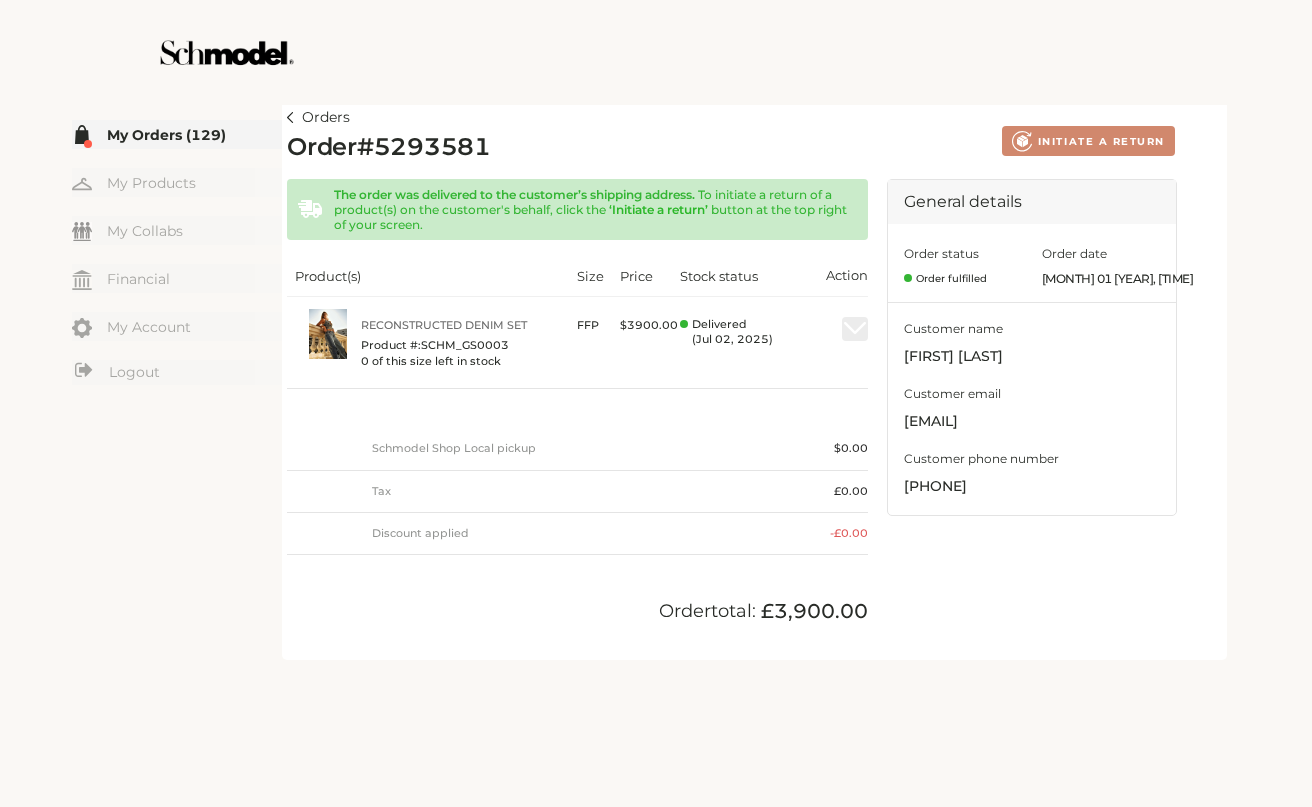 click at bounding box center [290, 117] 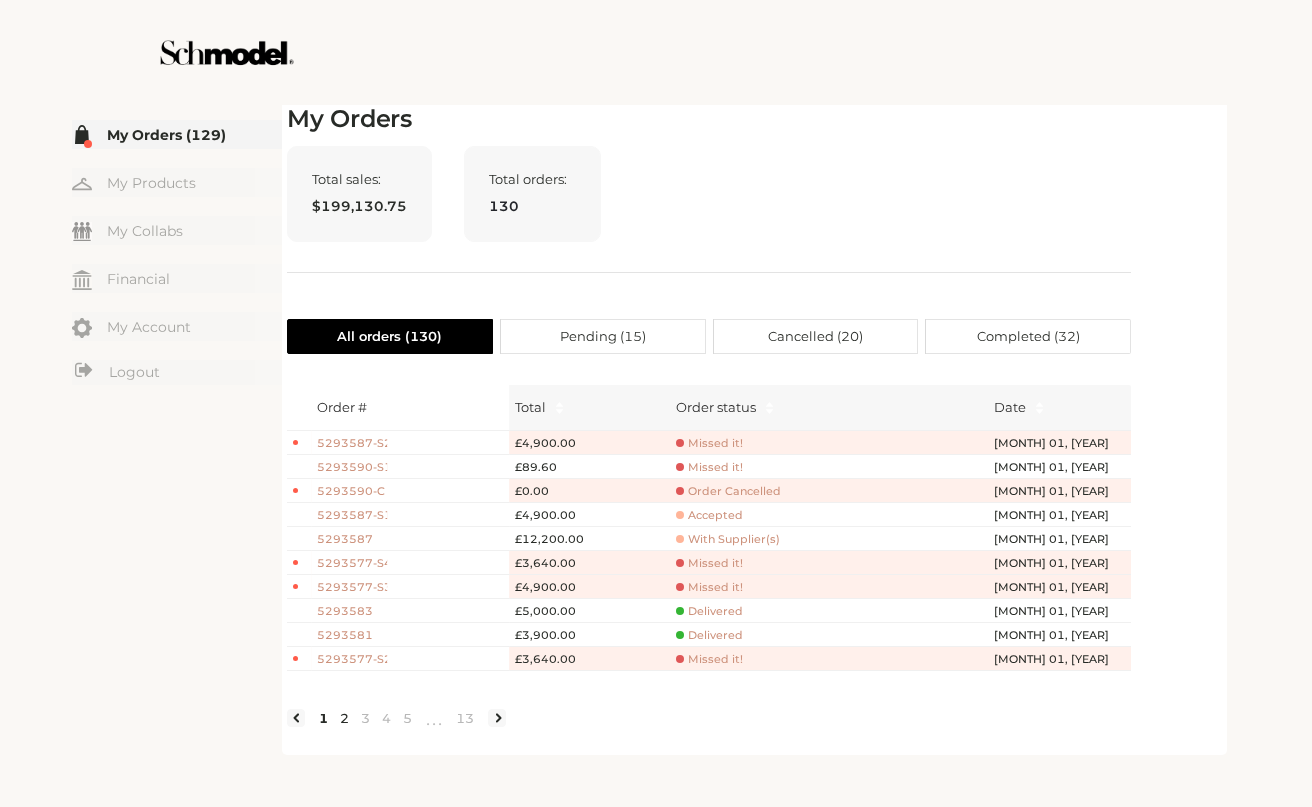 click on "2" at bounding box center [344, 718] 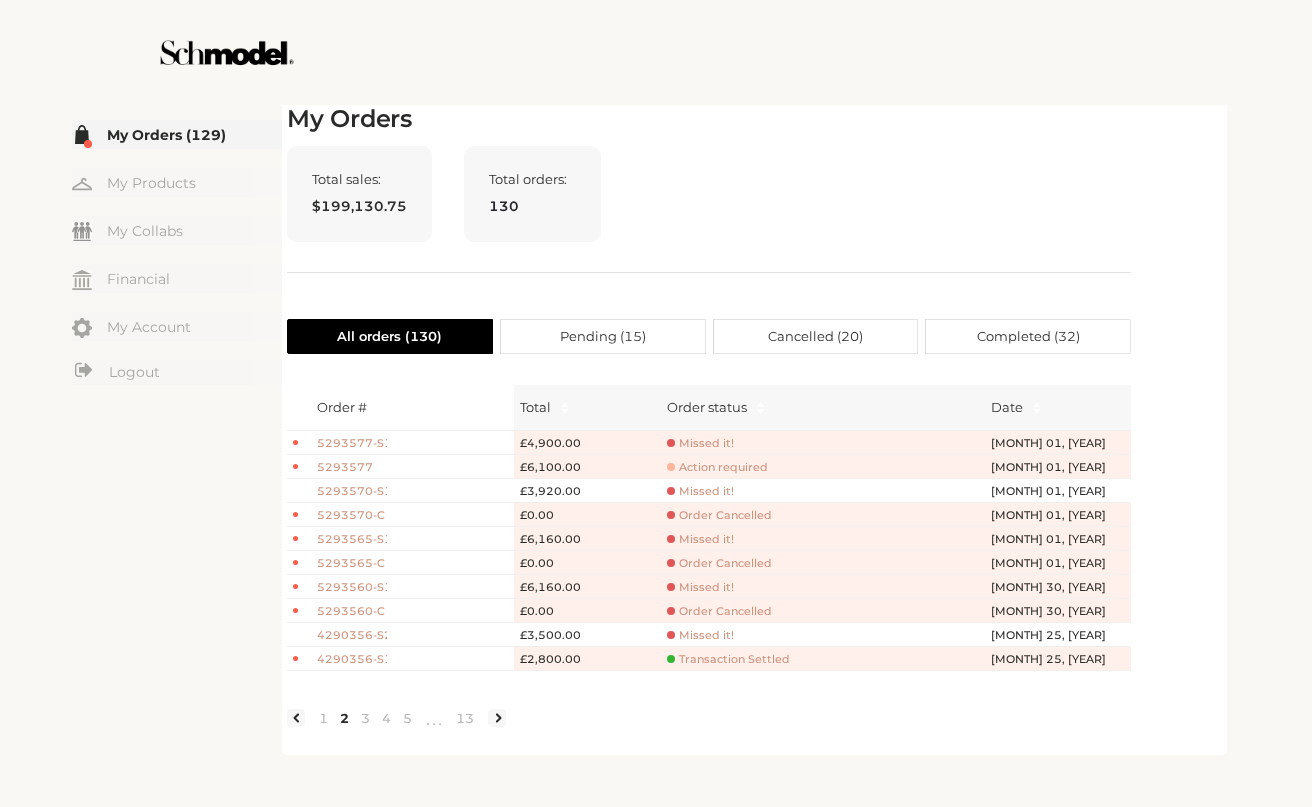 click on "Action required" at bounding box center (700, 443) 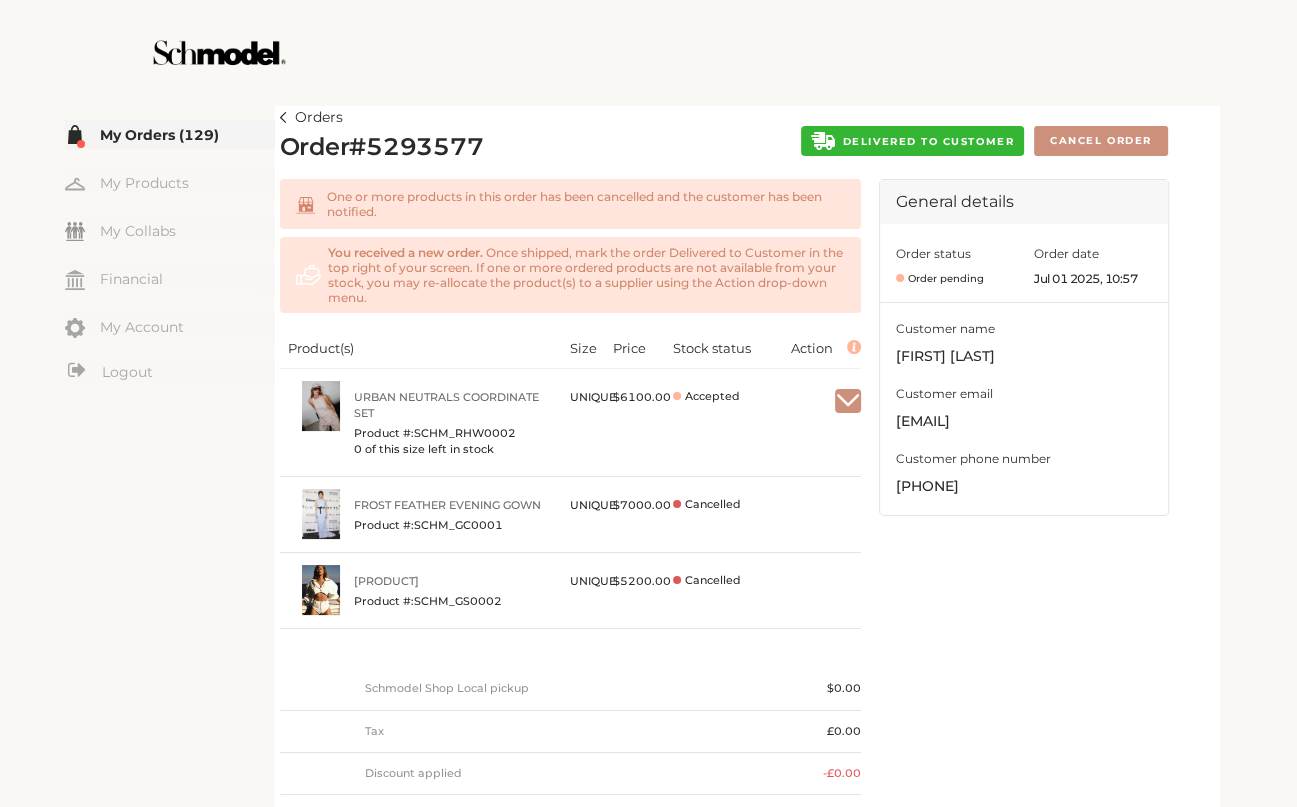 click on "DELIVERED TO CUSTOMER" at bounding box center (912, 141) 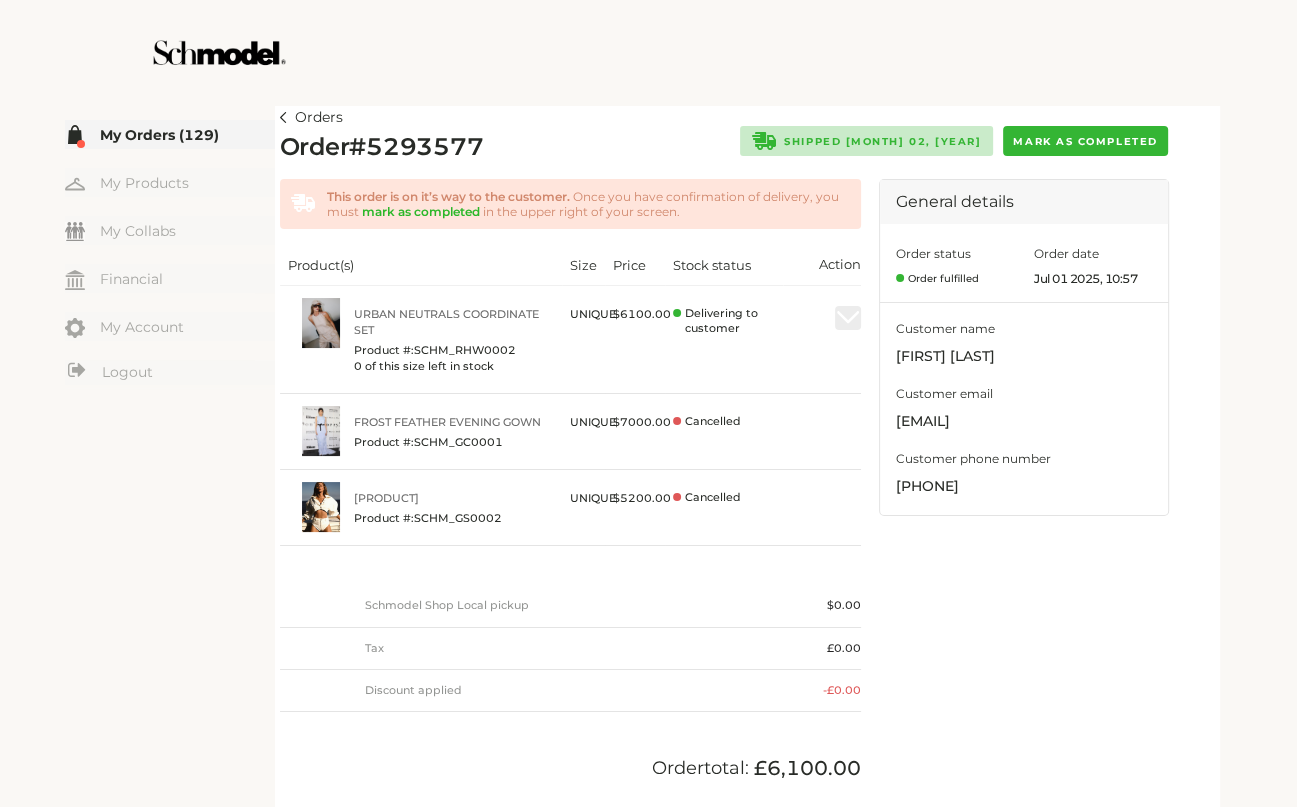 click on "Orders Order  # 5293577   Shipped   Jul 02, 2025 Mark as completed
This order is on it’s way to the customer.   Once you have confirmation of delivery, you must   mark as completed   in the upper right of your screen. Product(s) Size Price Stock status Action Urban Neutrals Coordinate Set Product #:  SCHM_RHW0002 0   of this size left in stock UNIQUE $ 6100.00 Delivering to  customer Frost Feather Evening Gown Product #:  SCHM_GC0001 UNIQUE $ 7000.00 Cancelled Coastal Cut Denim Coordinate Product #:  SCHM_GS0002 UNIQUE $ 5200.00 Cancelled Schmodel Shop Local pickup $ 0.00 Tax £0.00 Discount applied - £0.00 Order  total:   £6,100.00 General details Order status Order fulfilled Order date Jul 01 2025, 10:57 Customer name taylor garner Customer email kavya+taylor@providence.pw Customer phone number +17176029564" at bounding box center (747, 458) 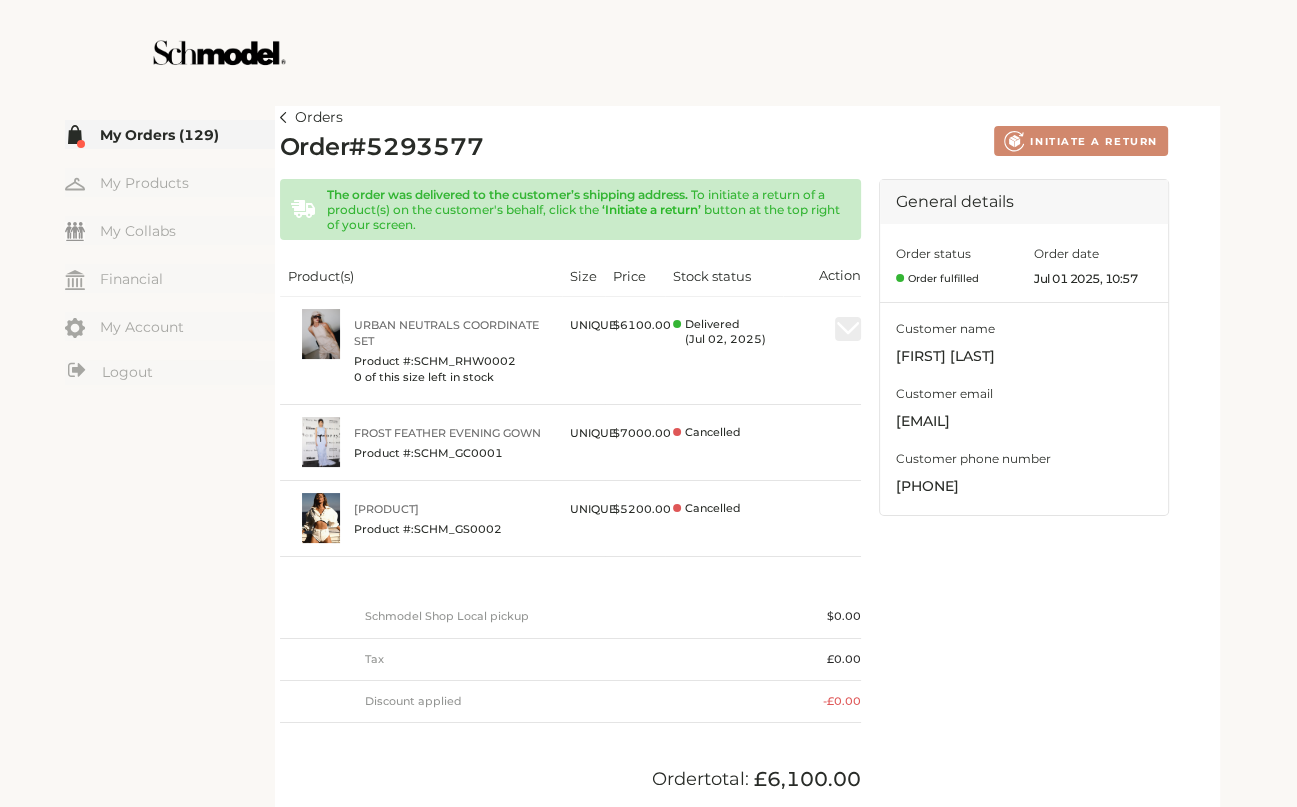 click on "Orders" at bounding box center (311, 118) 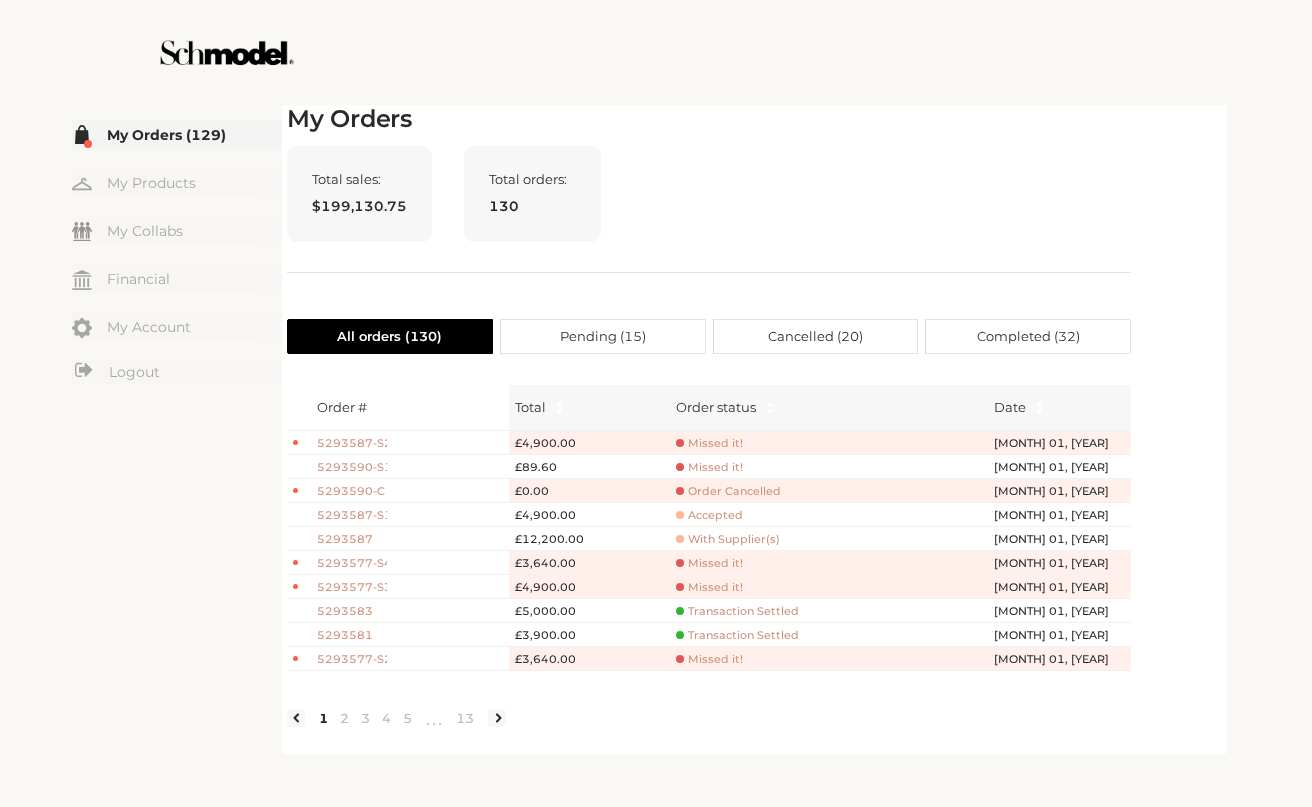 click on "Transaction Settled" at bounding box center (709, 443) 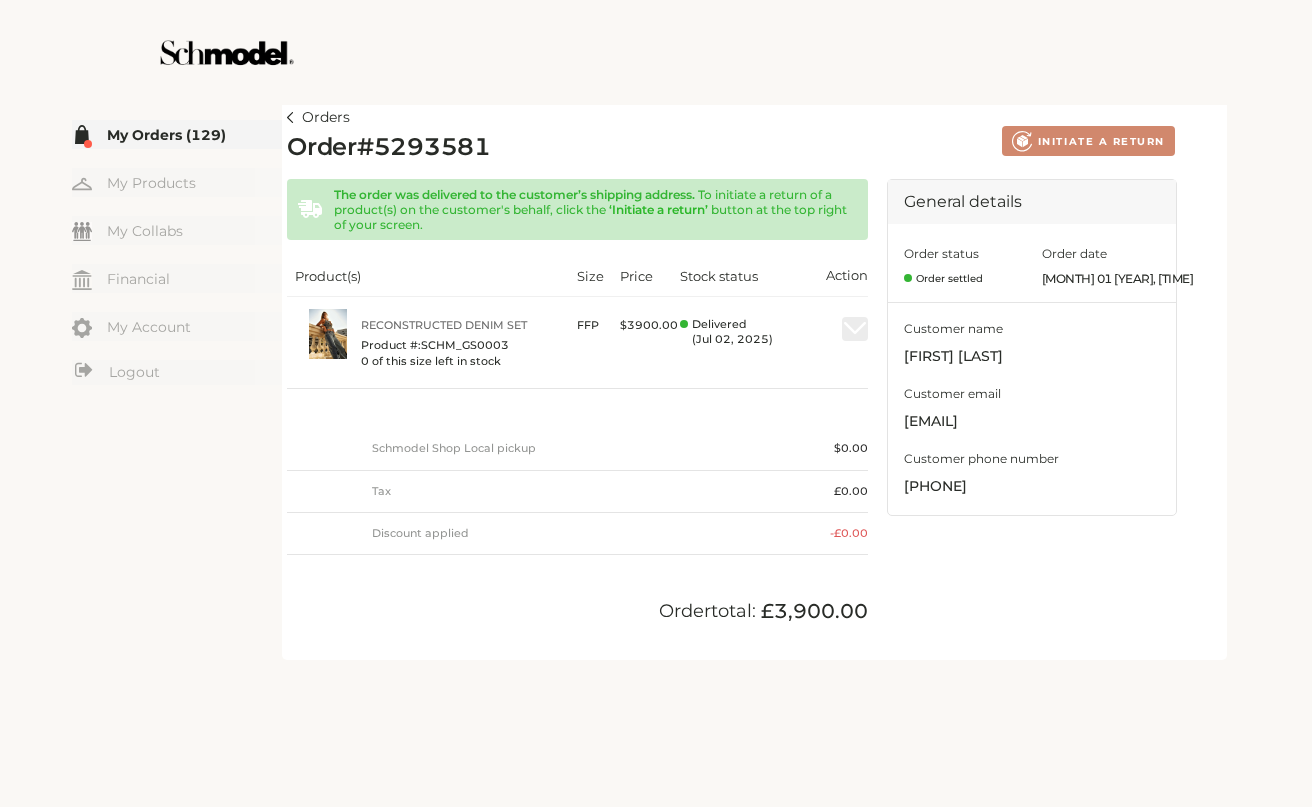 click at bounding box center (290, 117) 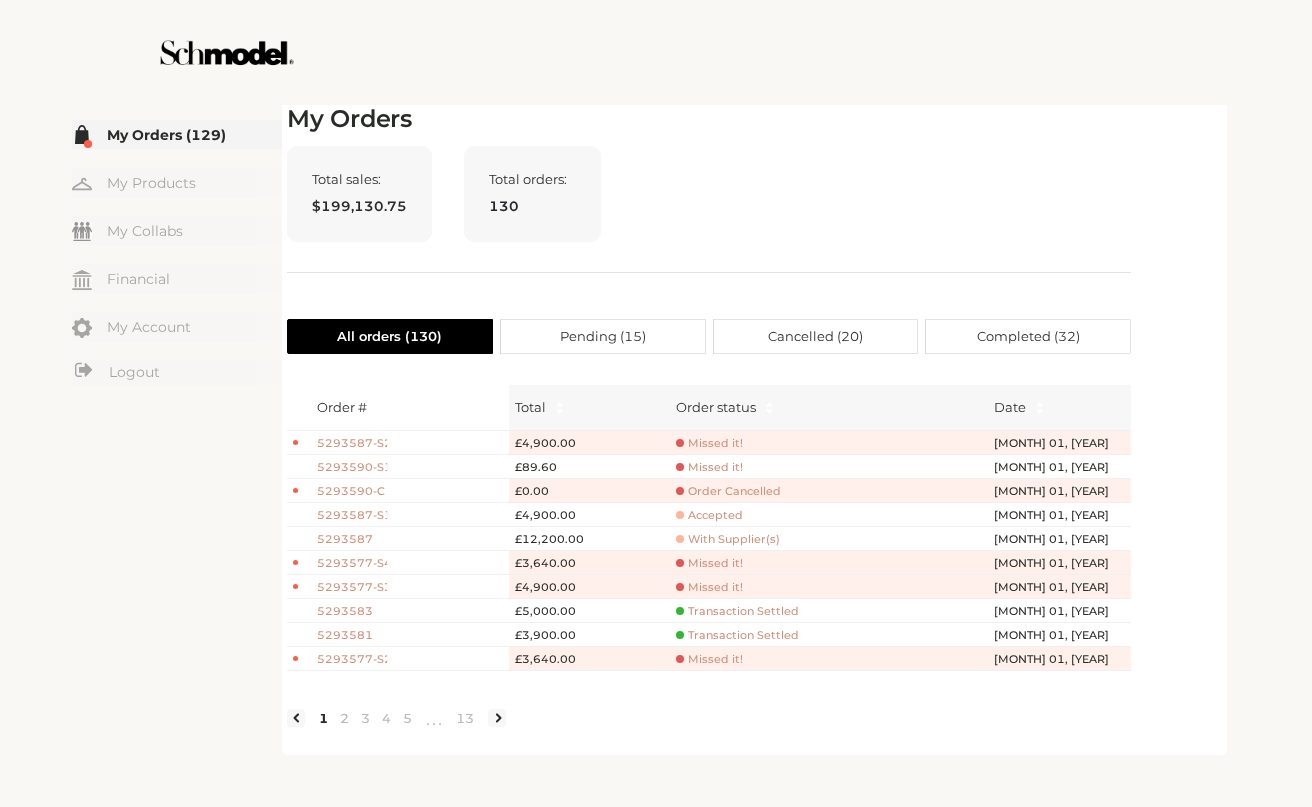 click on "[PRODUCT_ID]" at bounding box center (352, 443) 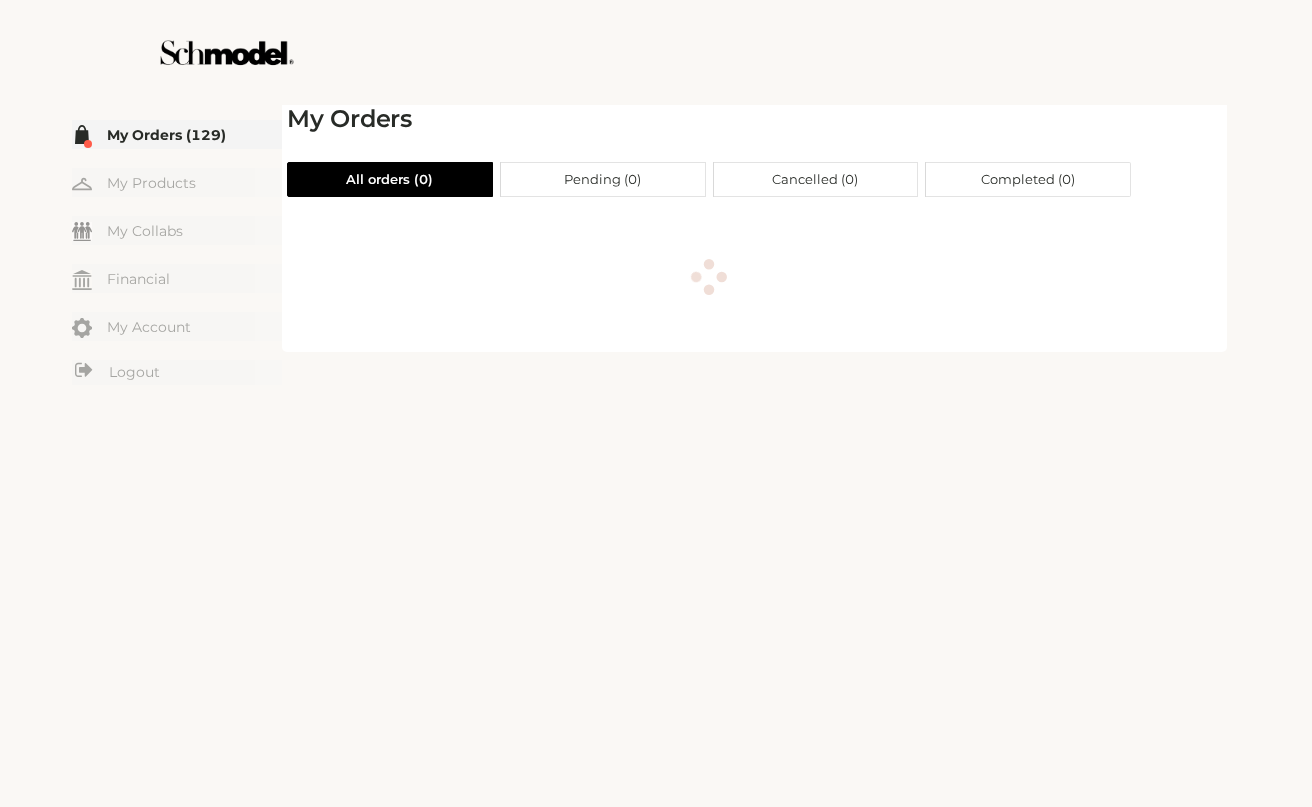 scroll, scrollTop: 0, scrollLeft: 0, axis: both 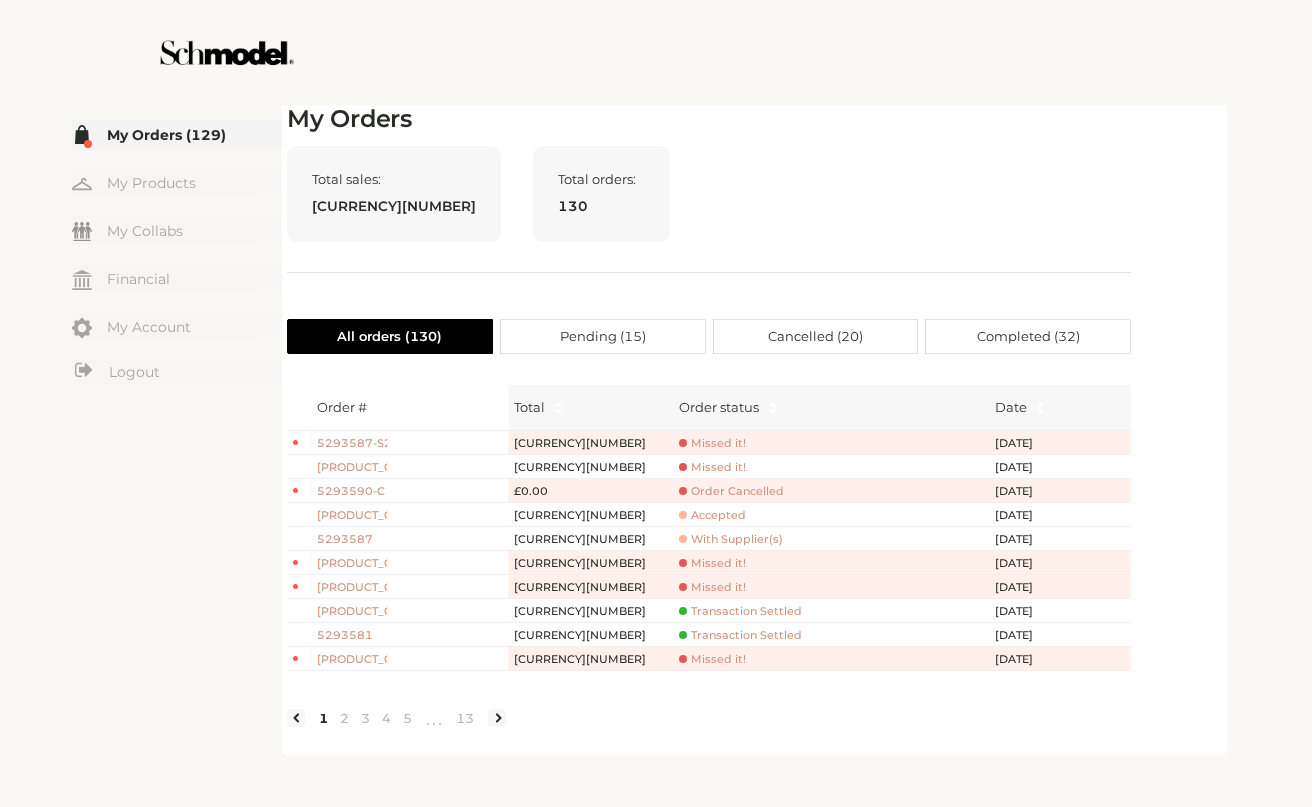 click on "5293583" at bounding box center [352, 443] 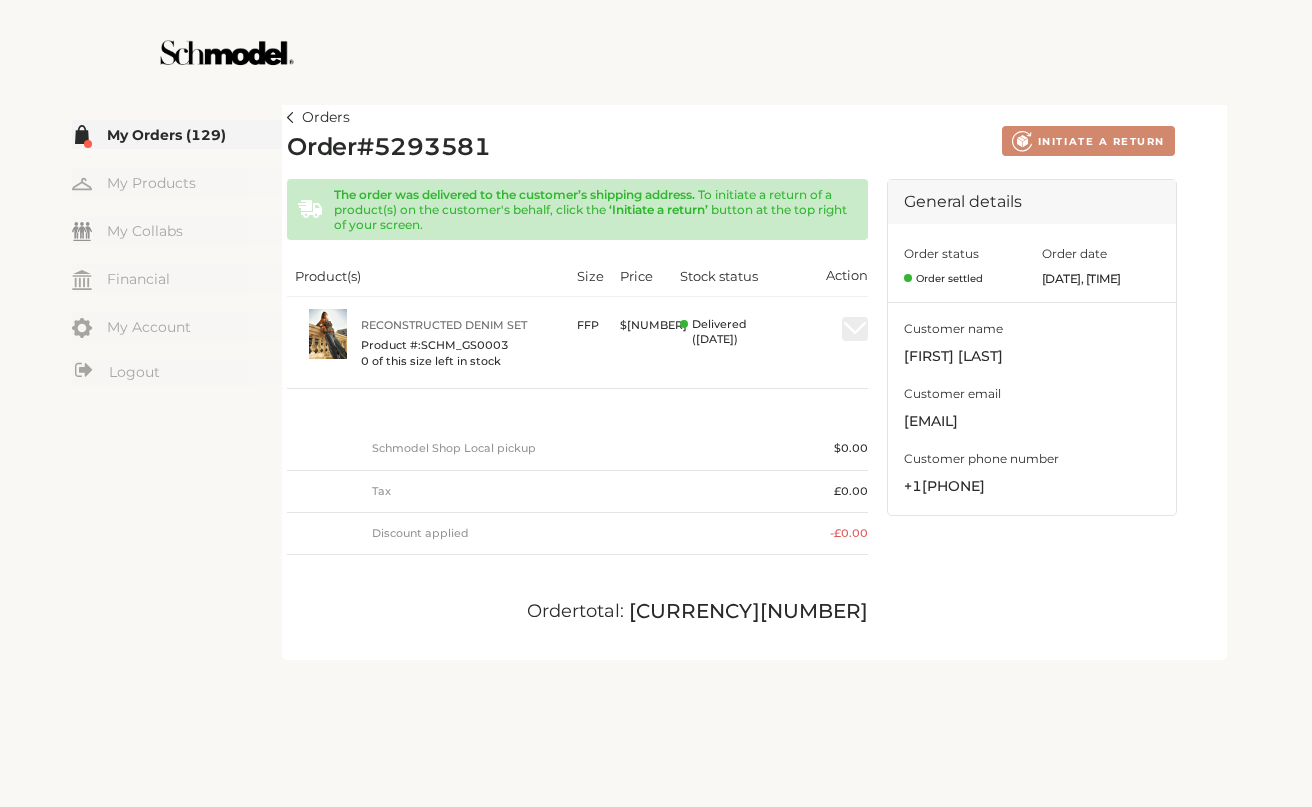 click at bounding box center (290, 117) 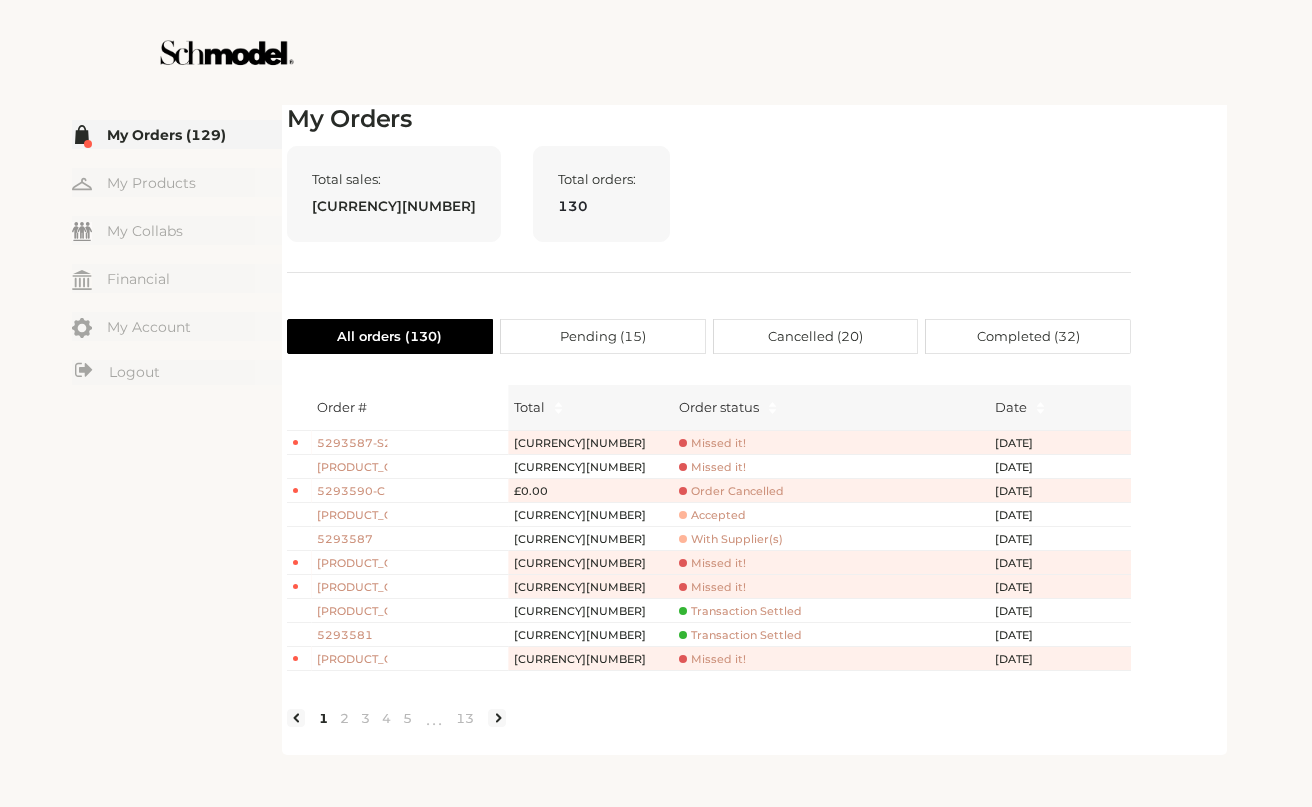 click on "[PRODUCT_ID]" at bounding box center (352, 443) 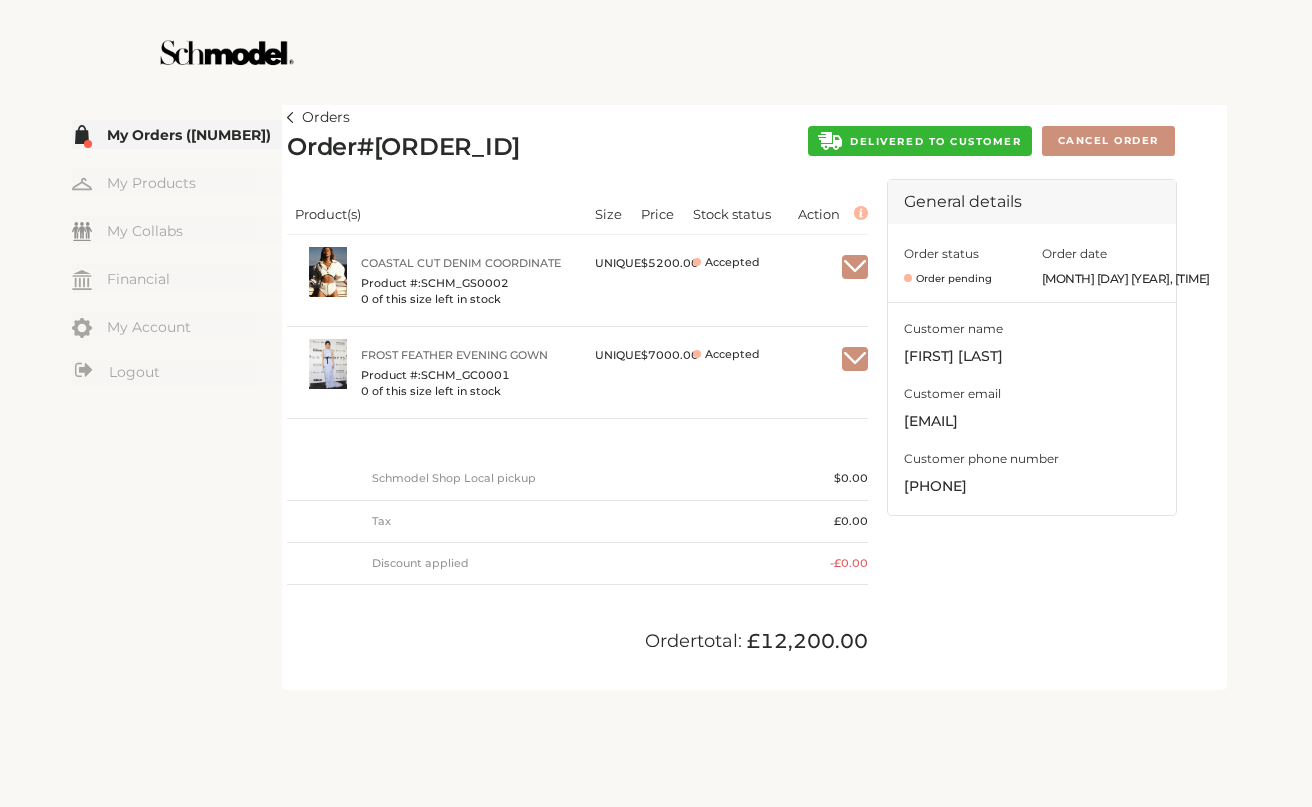 click on "DELIVERED TO CUSTOMER" at bounding box center (919, 141) 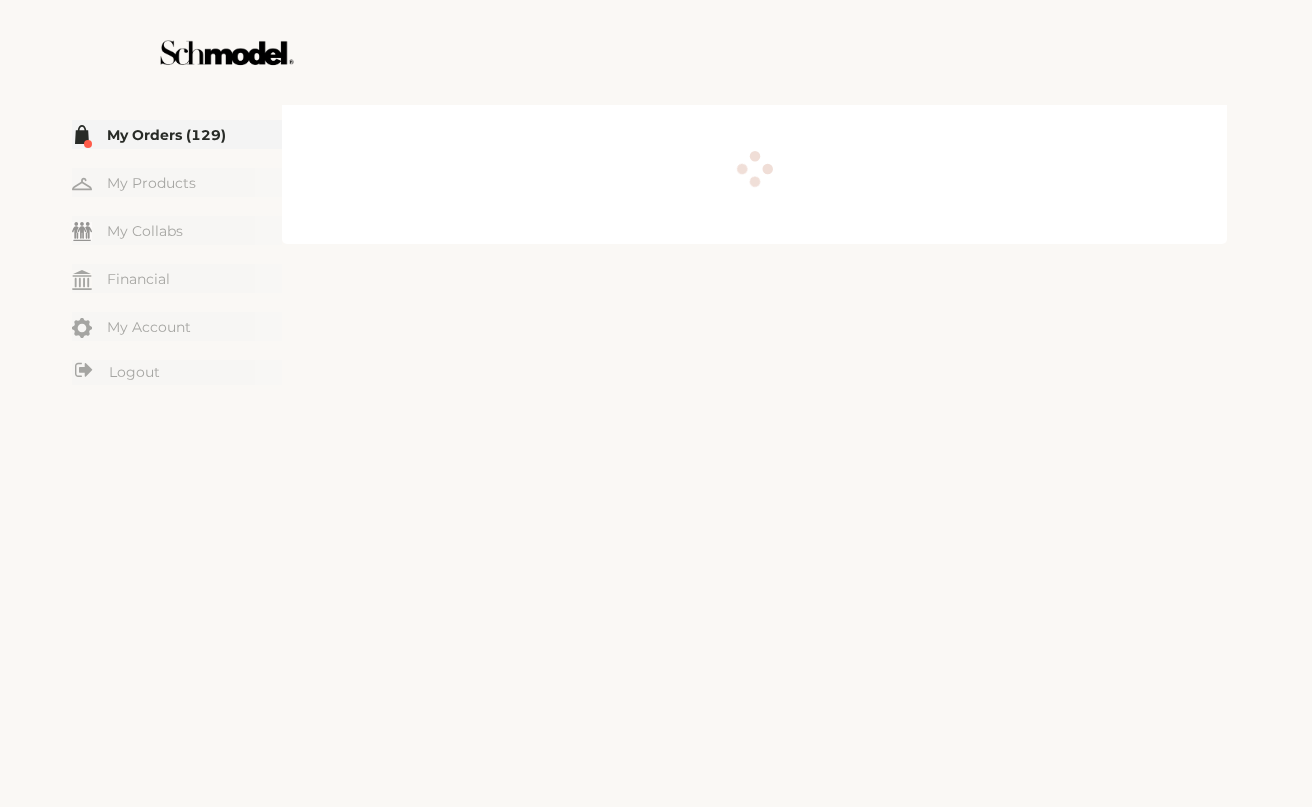 scroll, scrollTop: 0, scrollLeft: 0, axis: both 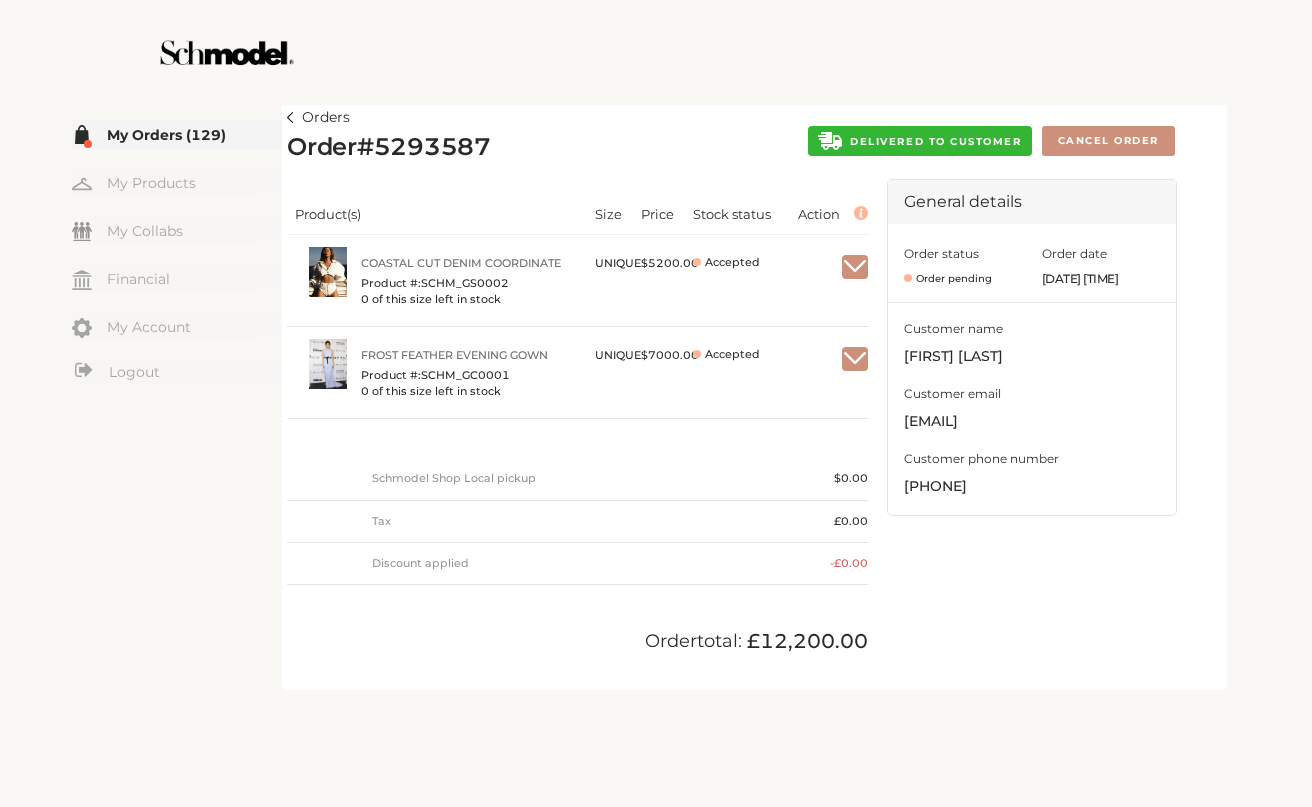 click on "DELIVERED TO CUSTOMER" at bounding box center (935, 141) 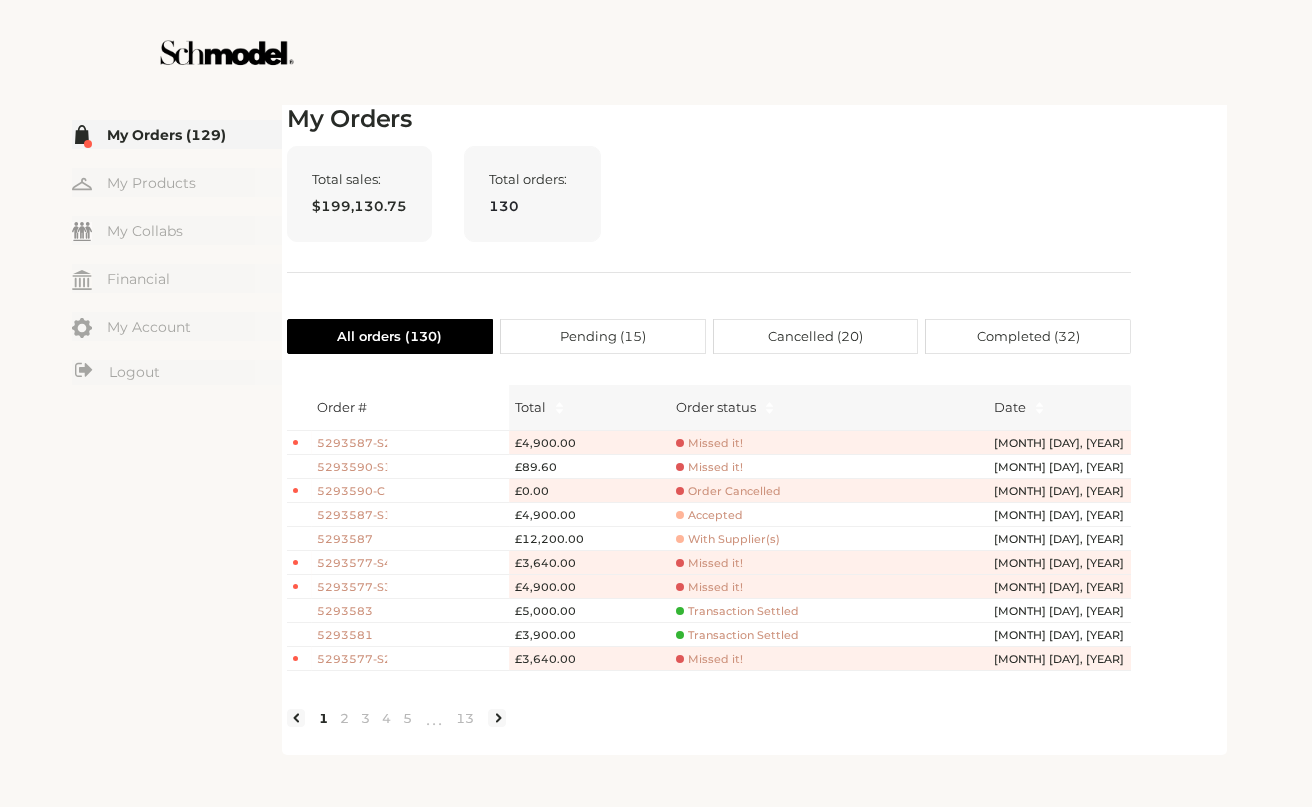click on "Transaction Settled" at bounding box center [709, 443] 